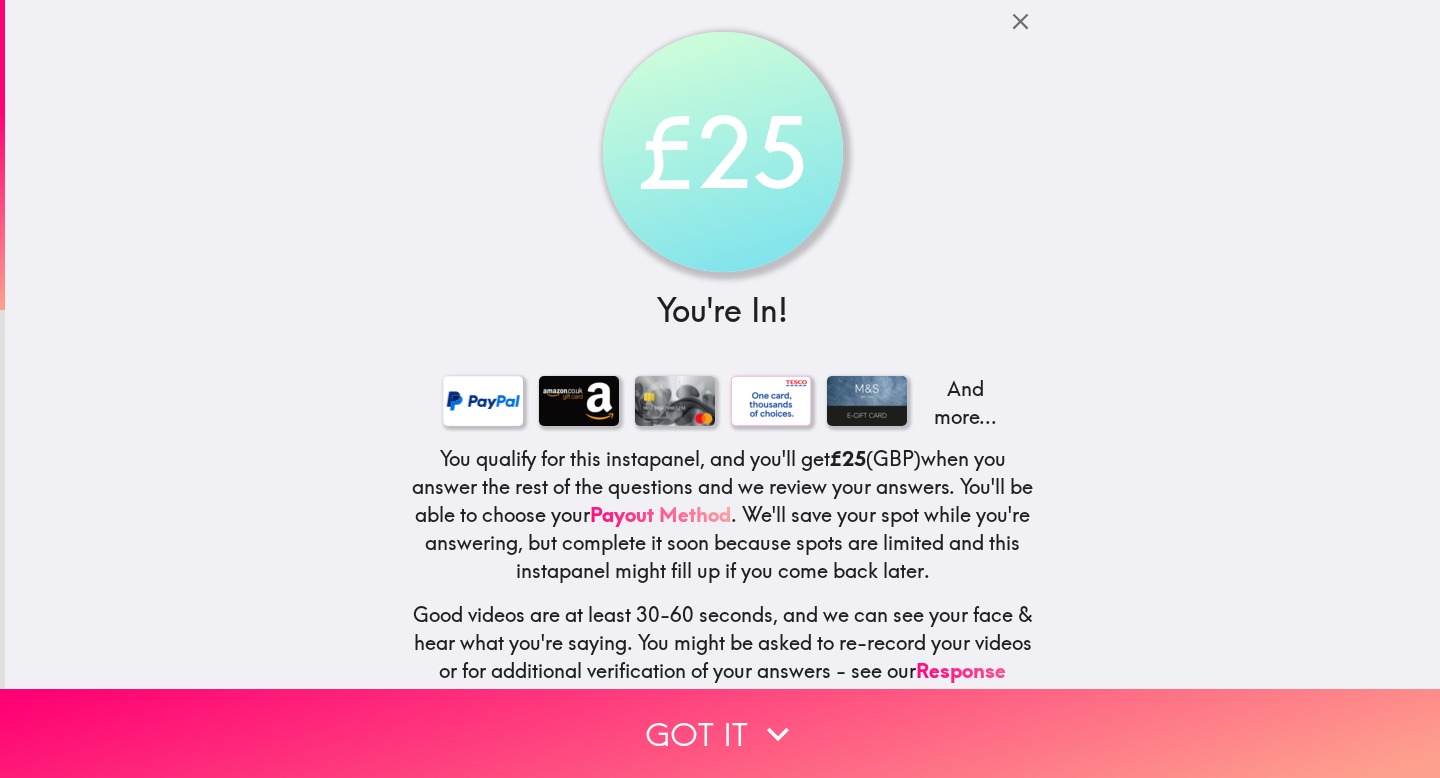 scroll, scrollTop: 0, scrollLeft: 0, axis: both 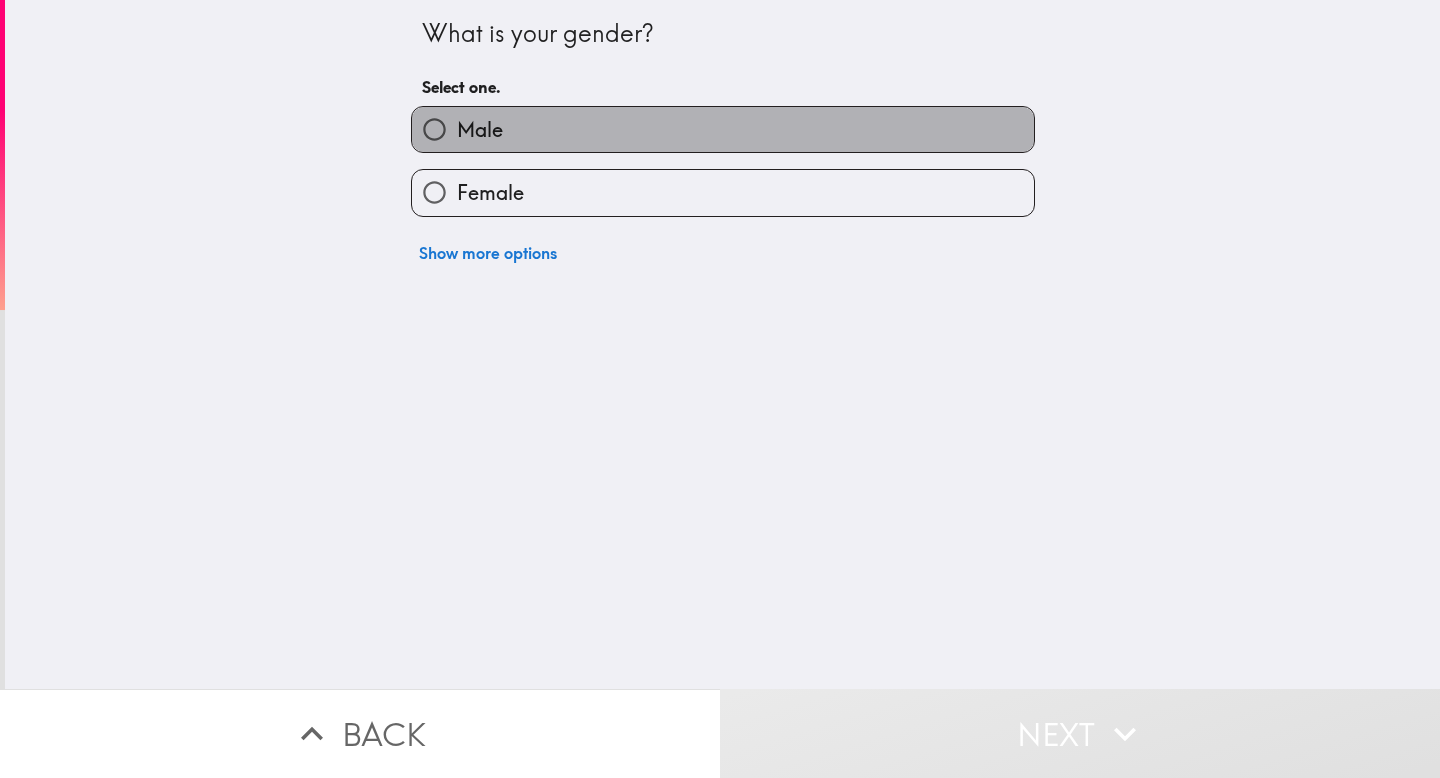 click on "Male" at bounding box center [723, 129] 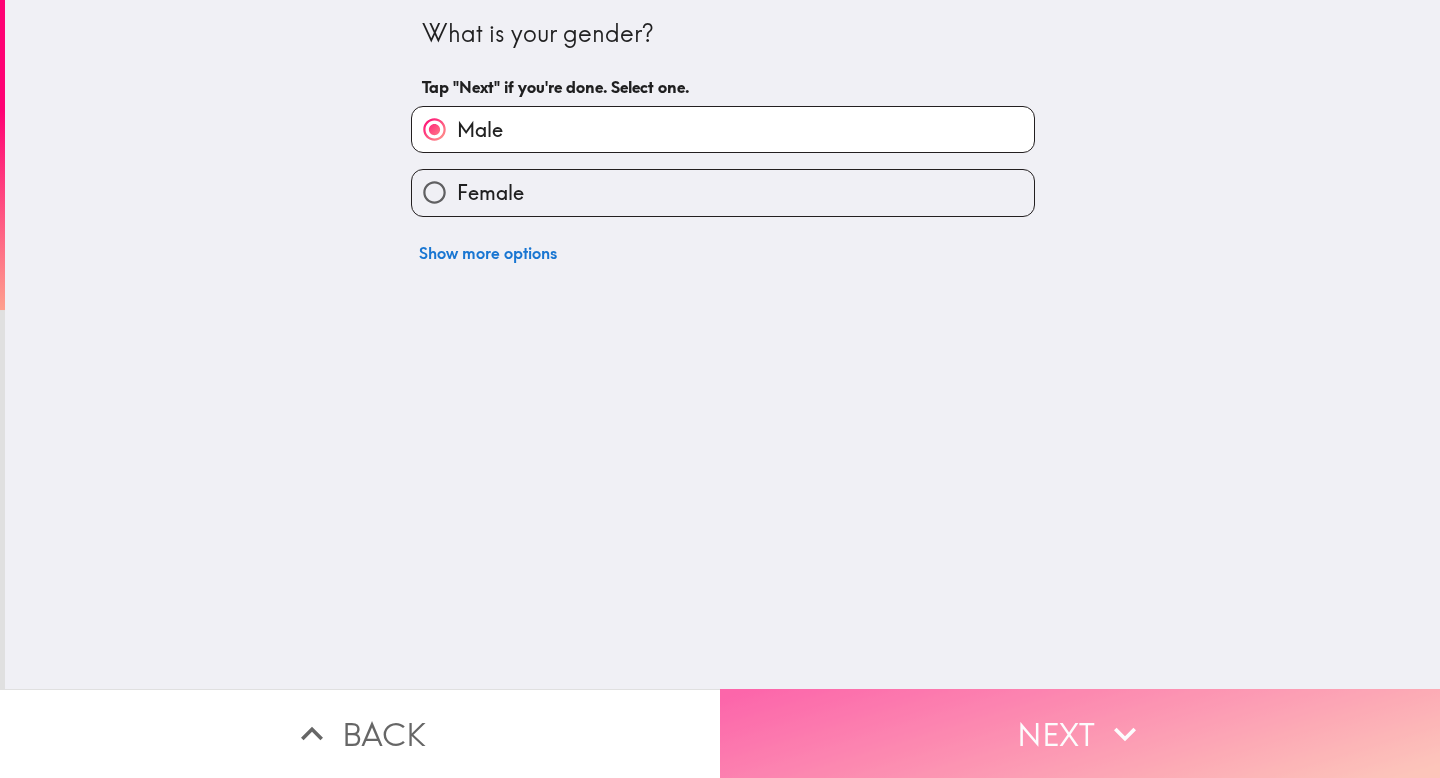 click on "Next" at bounding box center [1080, 733] 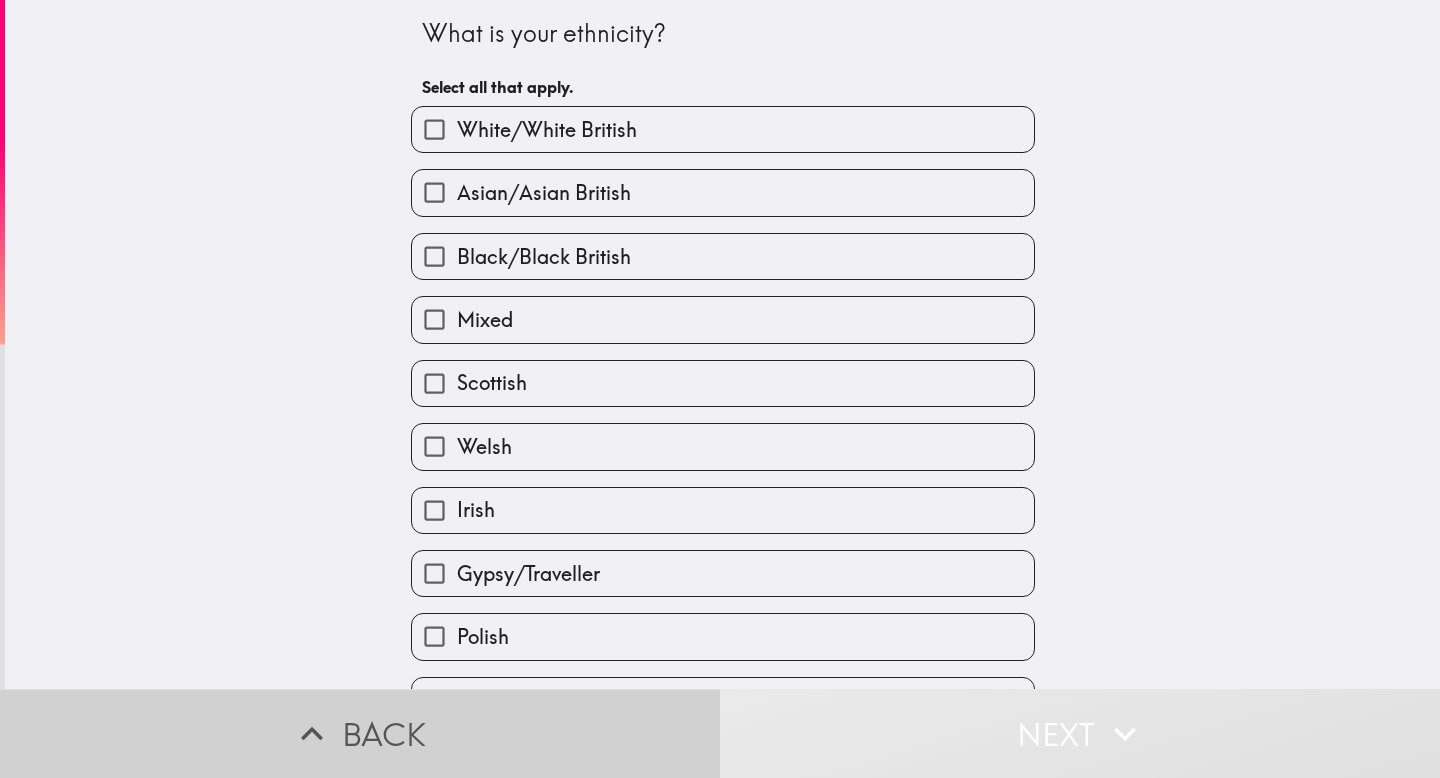click on "Back" at bounding box center [360, 733] 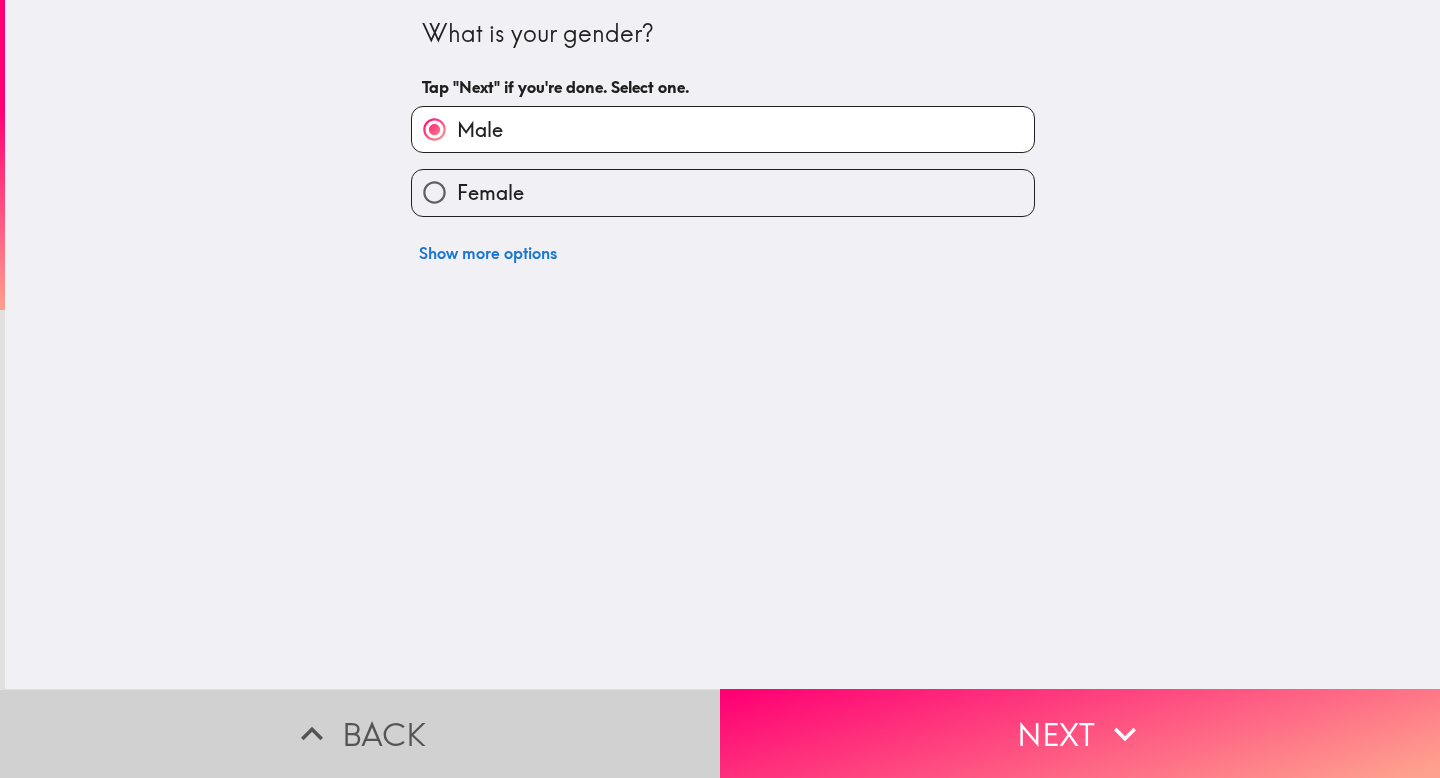 click on "Back" at bounding box center [360, 733] 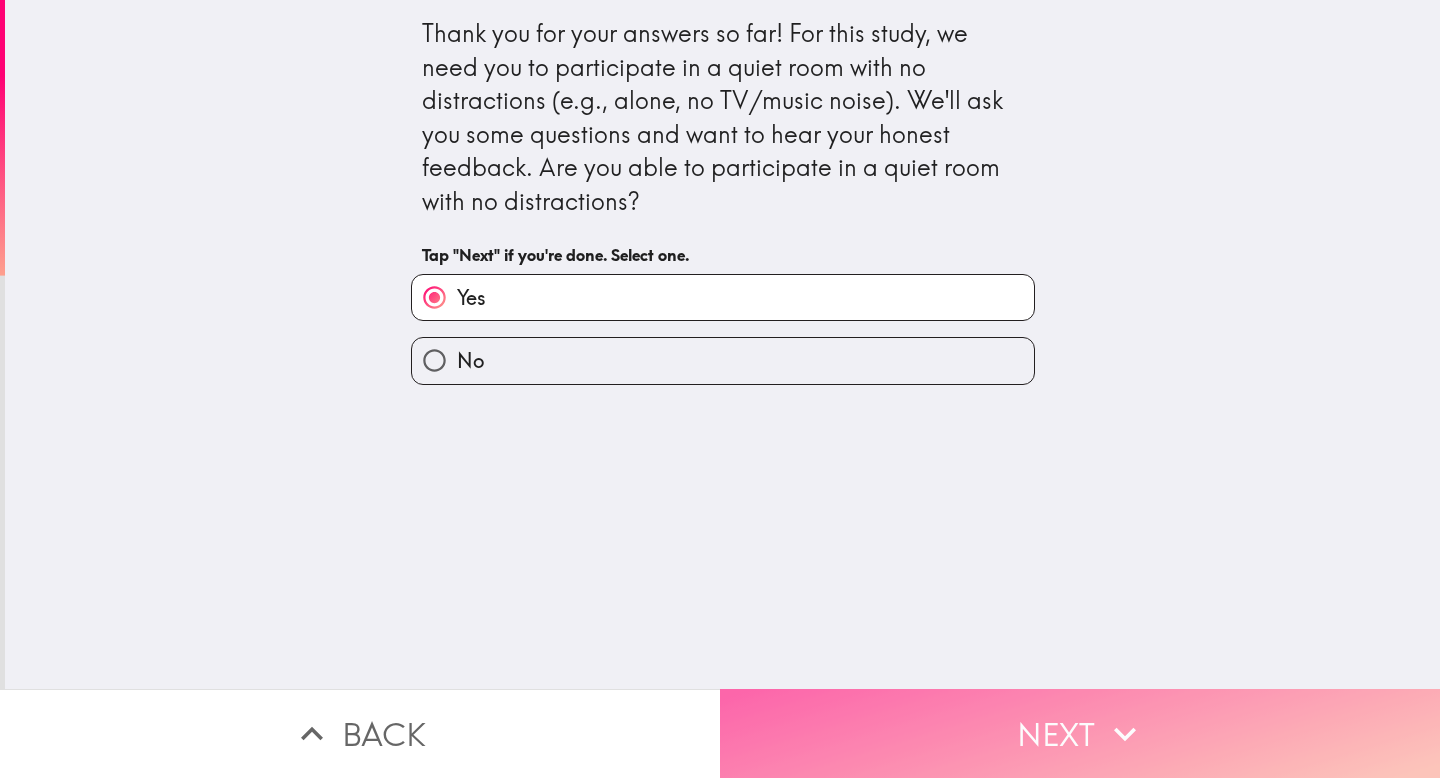 click on "Next" at bounding box center [1080, 733] 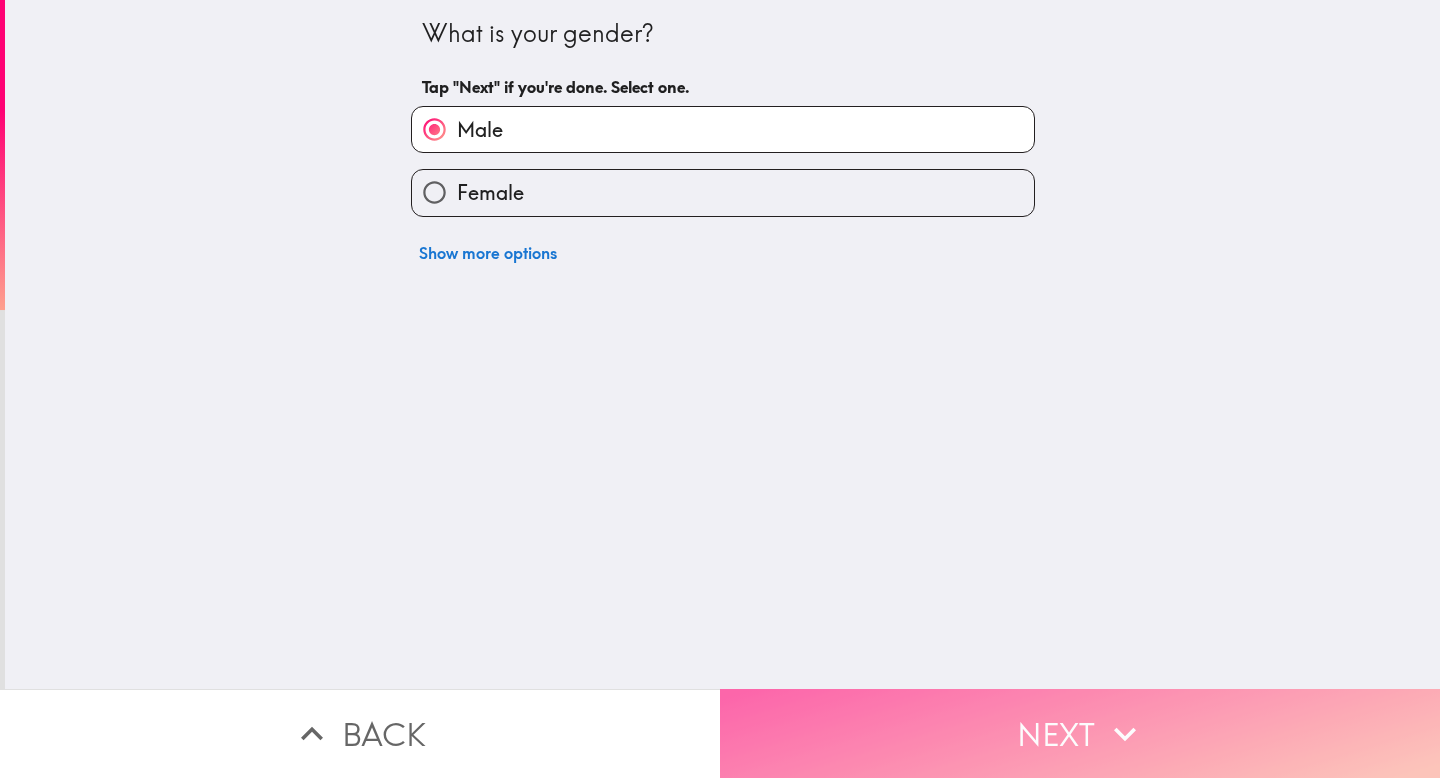 click on "Next" at bounding box center [1080, 733] 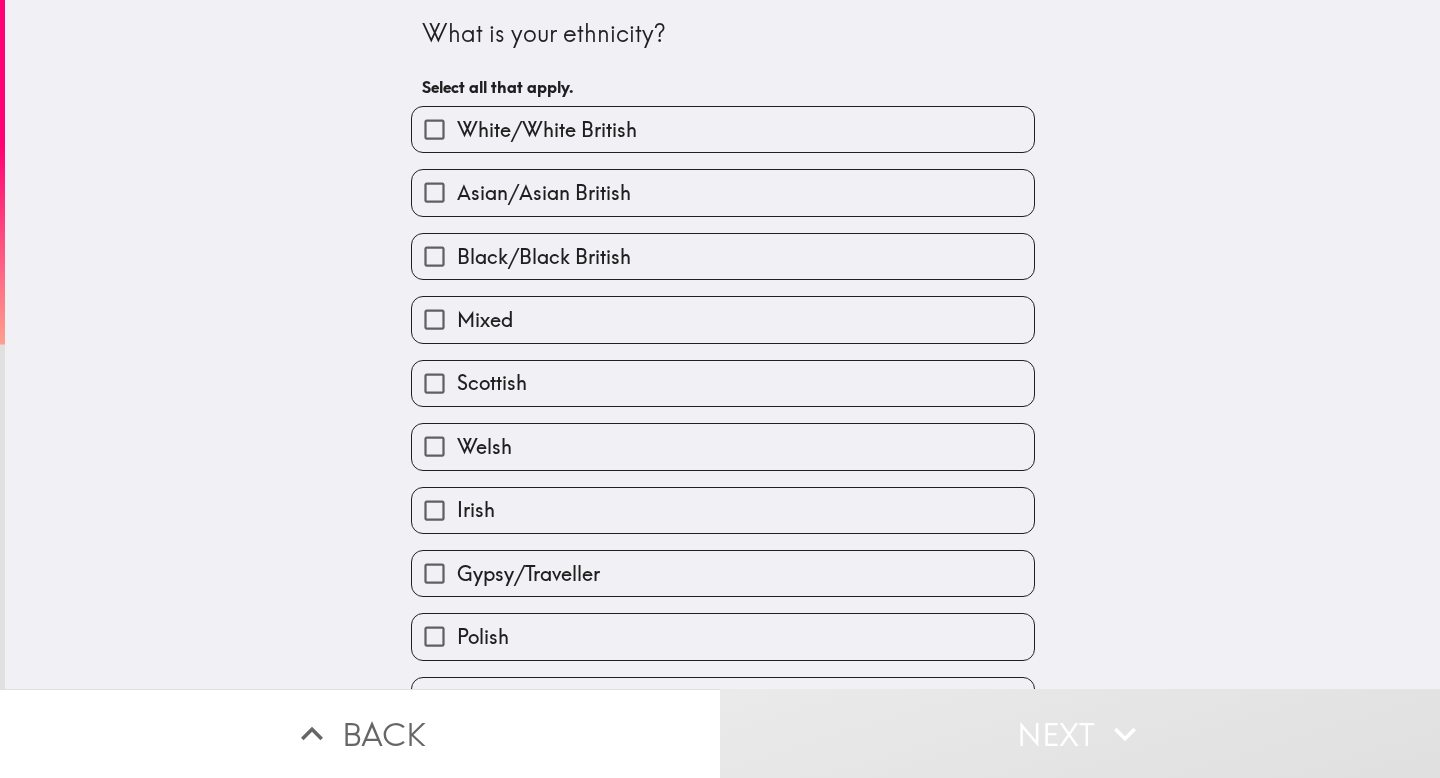 click on "Asian/Asian British" at bounding box center (544, 193) 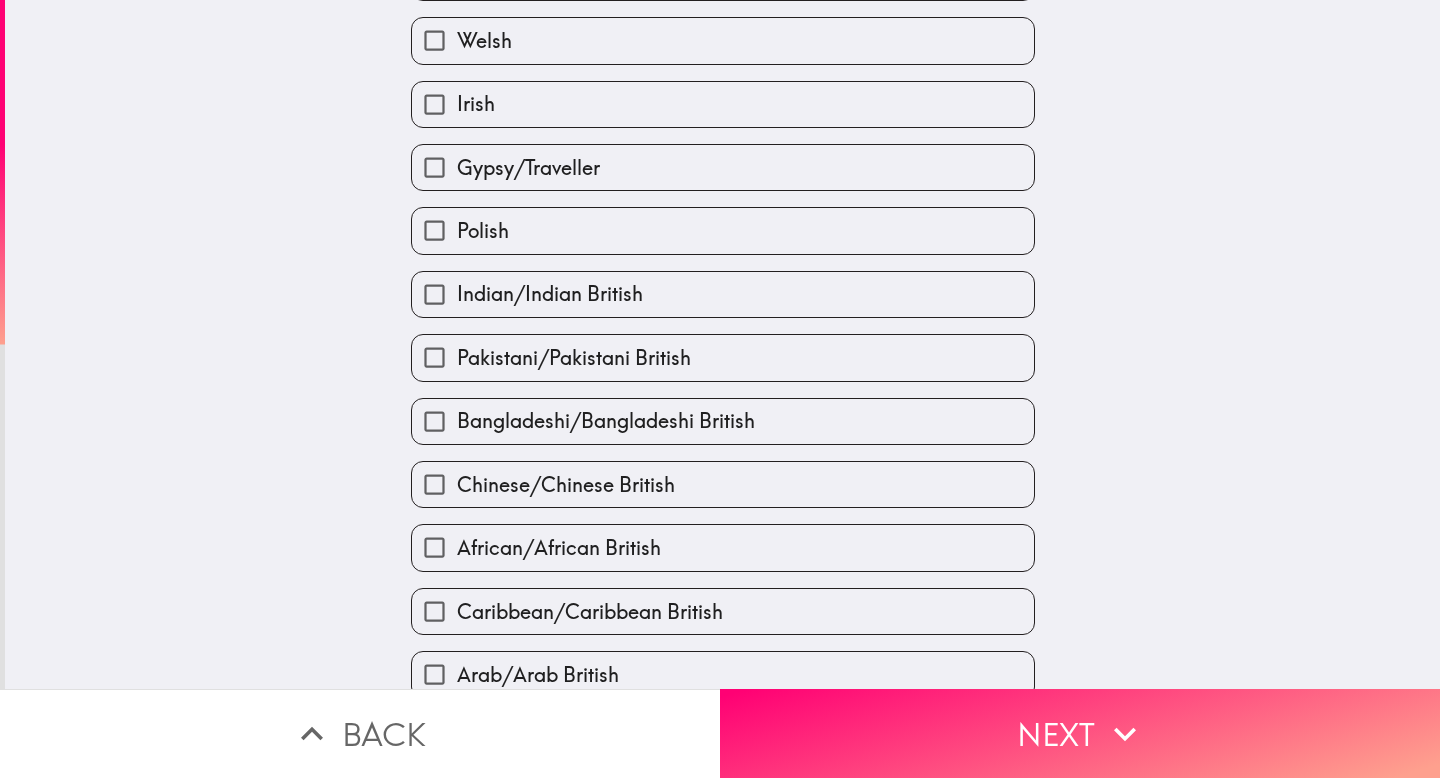 scroll, scrollTop: 459, scrollLeft: 0, axis: vertical 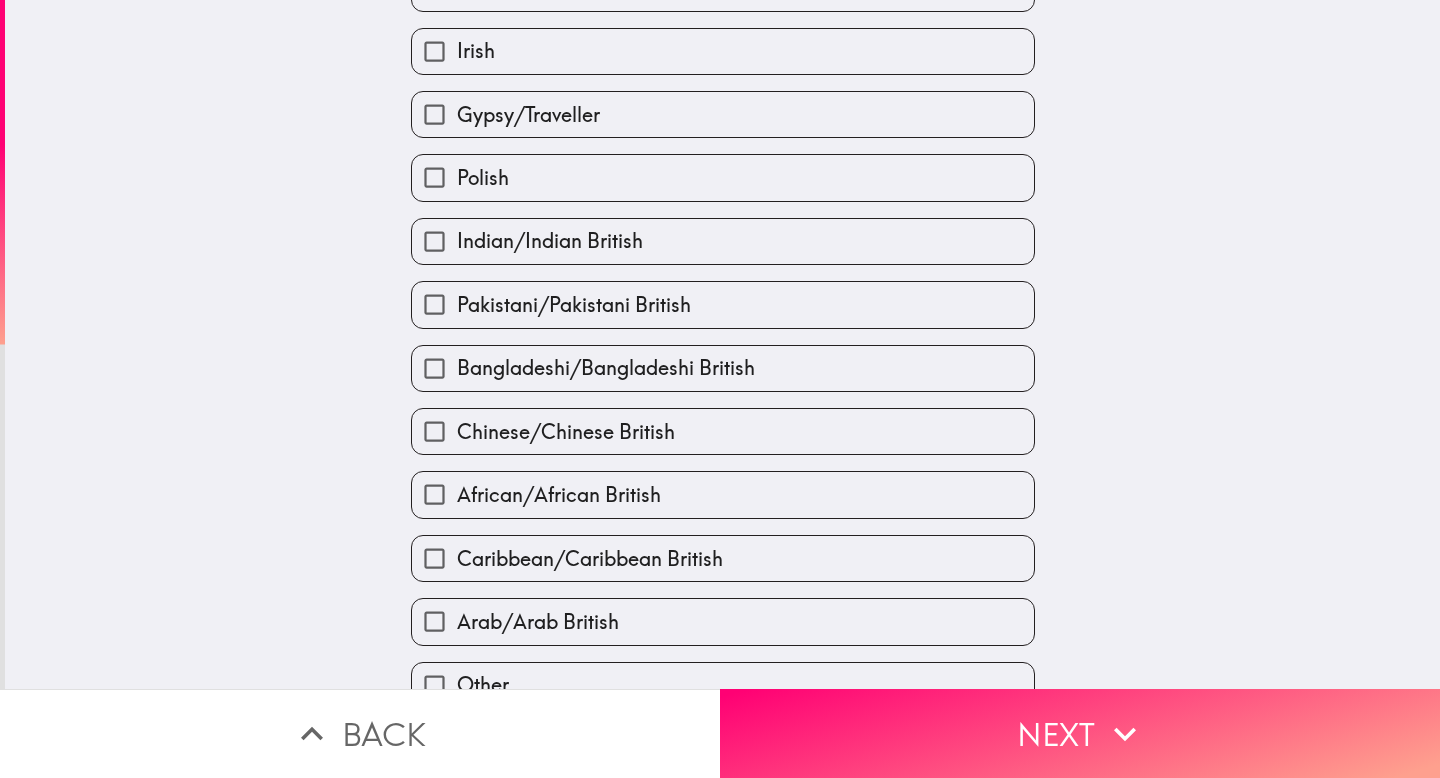 click on "Pakistani/Pakistani British" at bounding box center (574, 305) 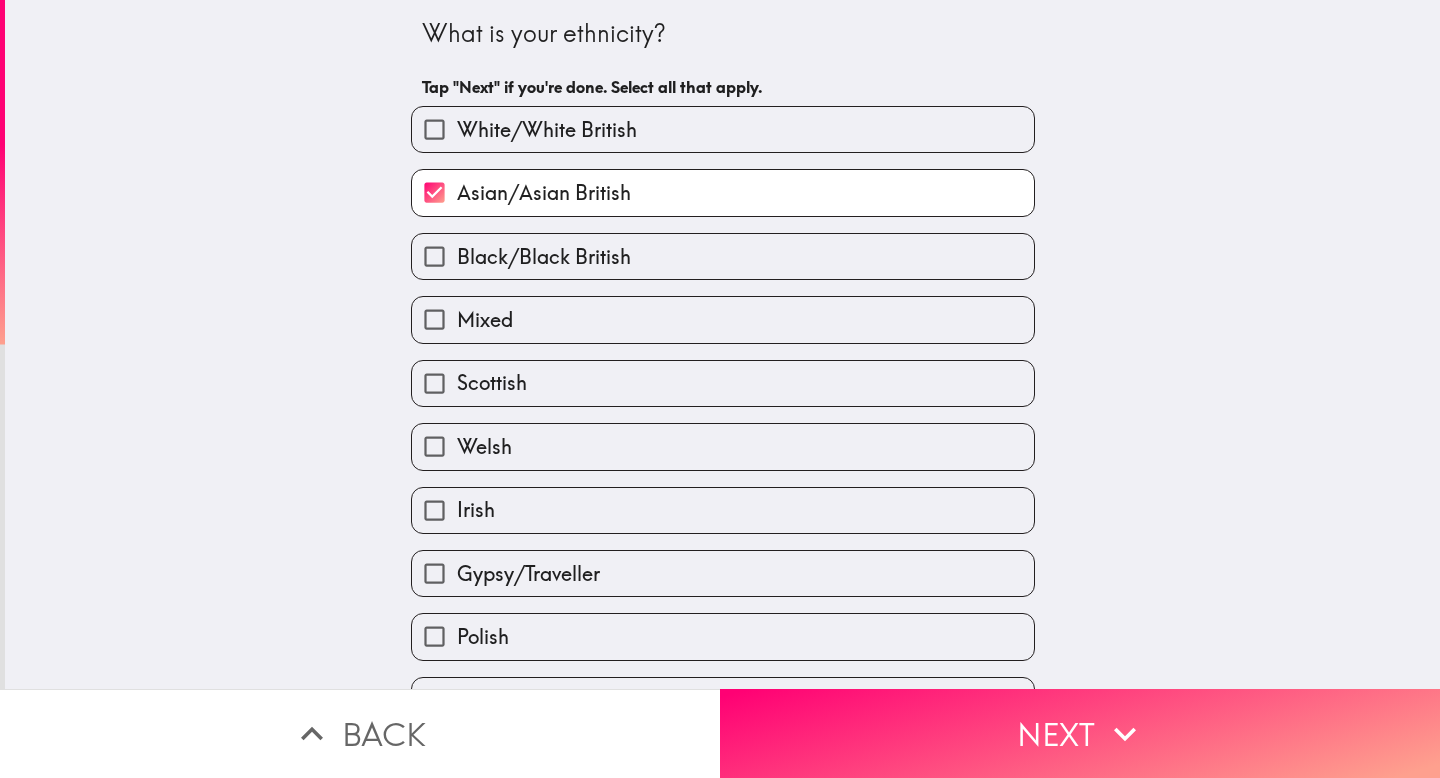scroll, scrollTop: 8, scrollLeft: 0, axis: vertical 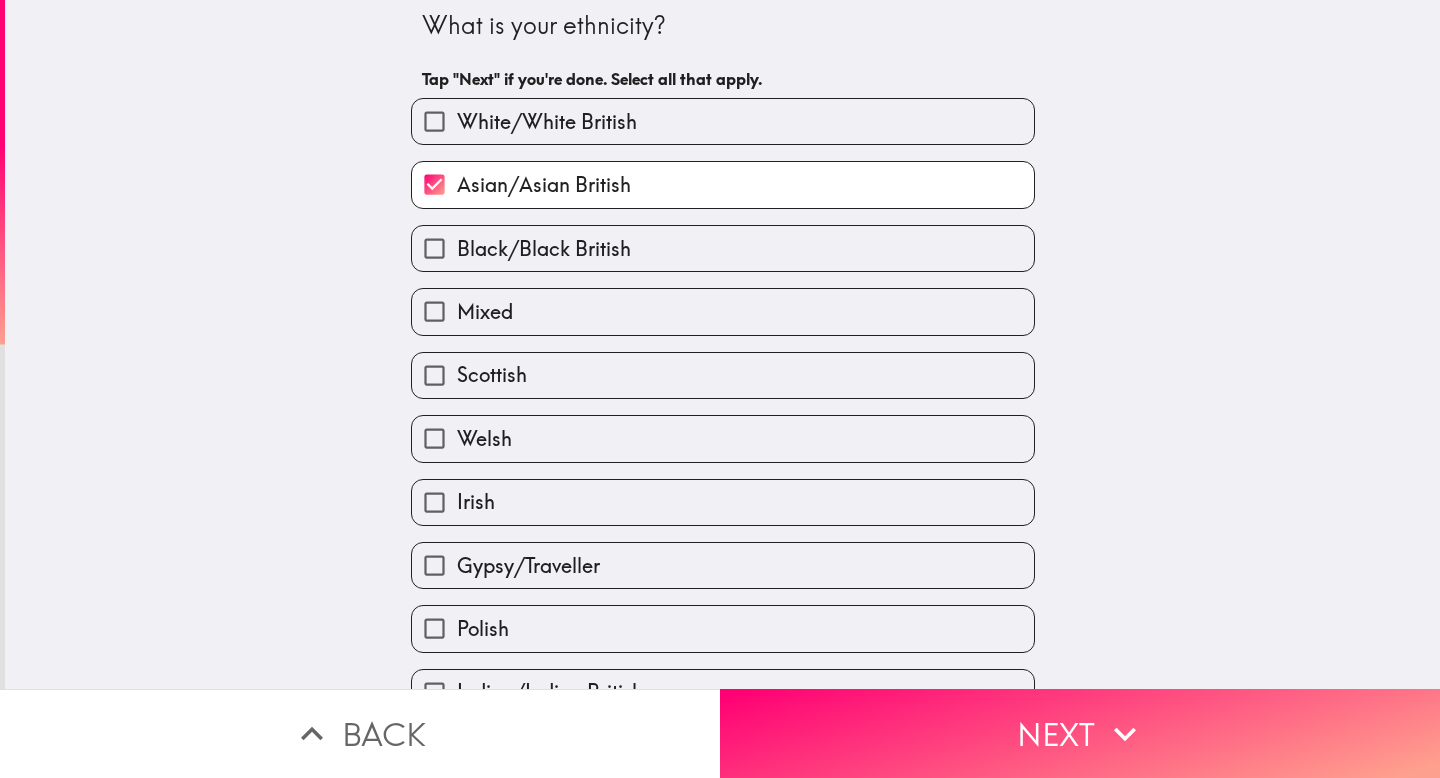 click on "Asian/Asian British" at bounding box center (544, 185) 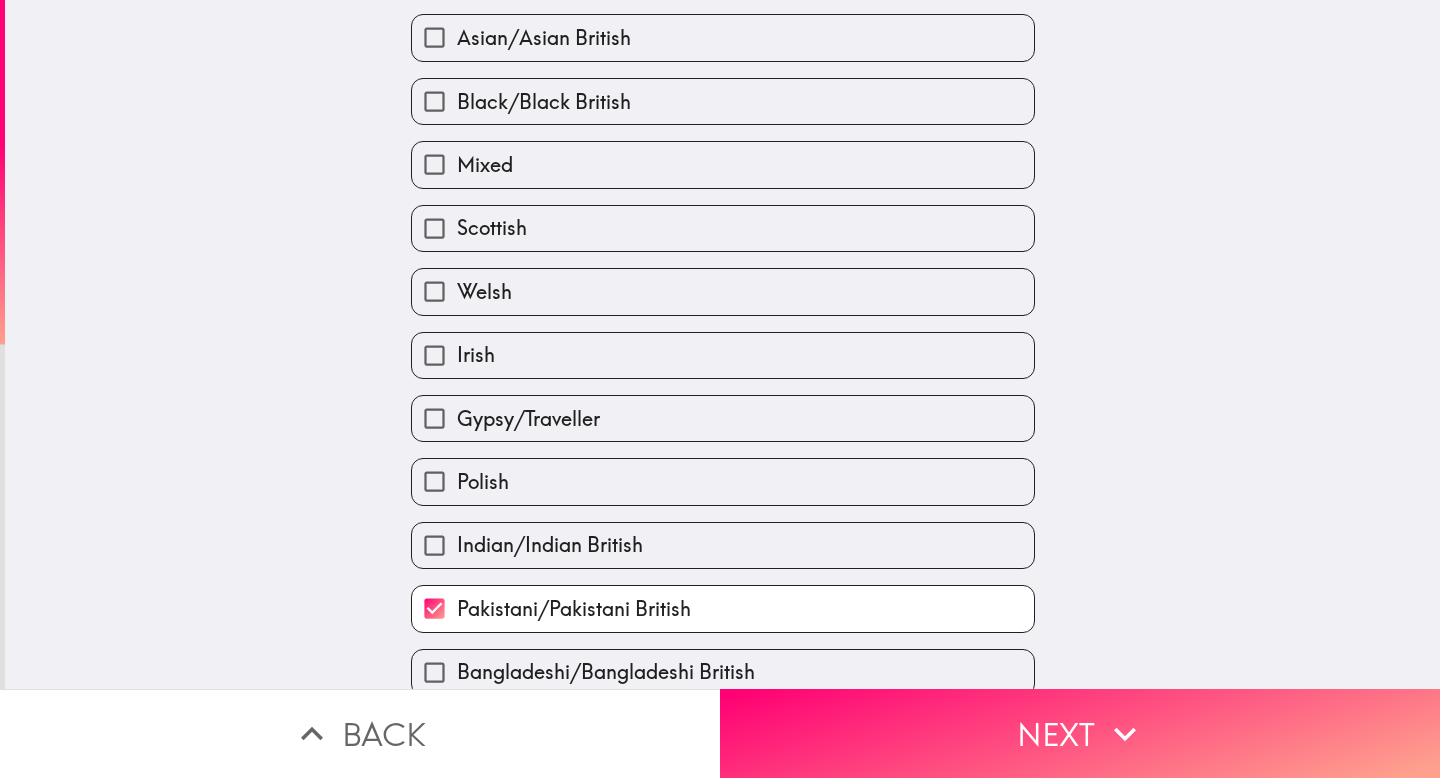 scroll, scrollTop: 0, scrollLeft: 0, axis: both 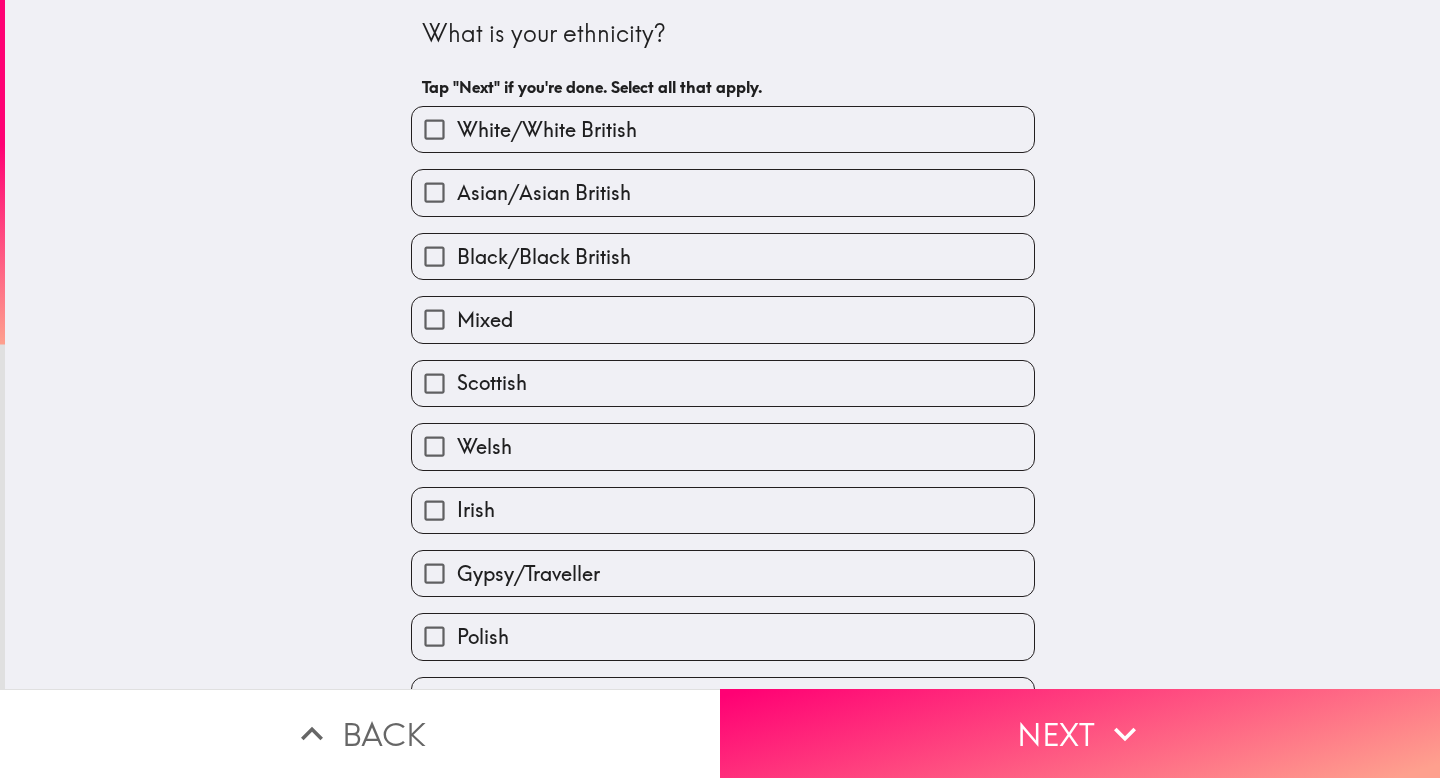 click on "Asian/Asian British" at bounding box center [544, 193] 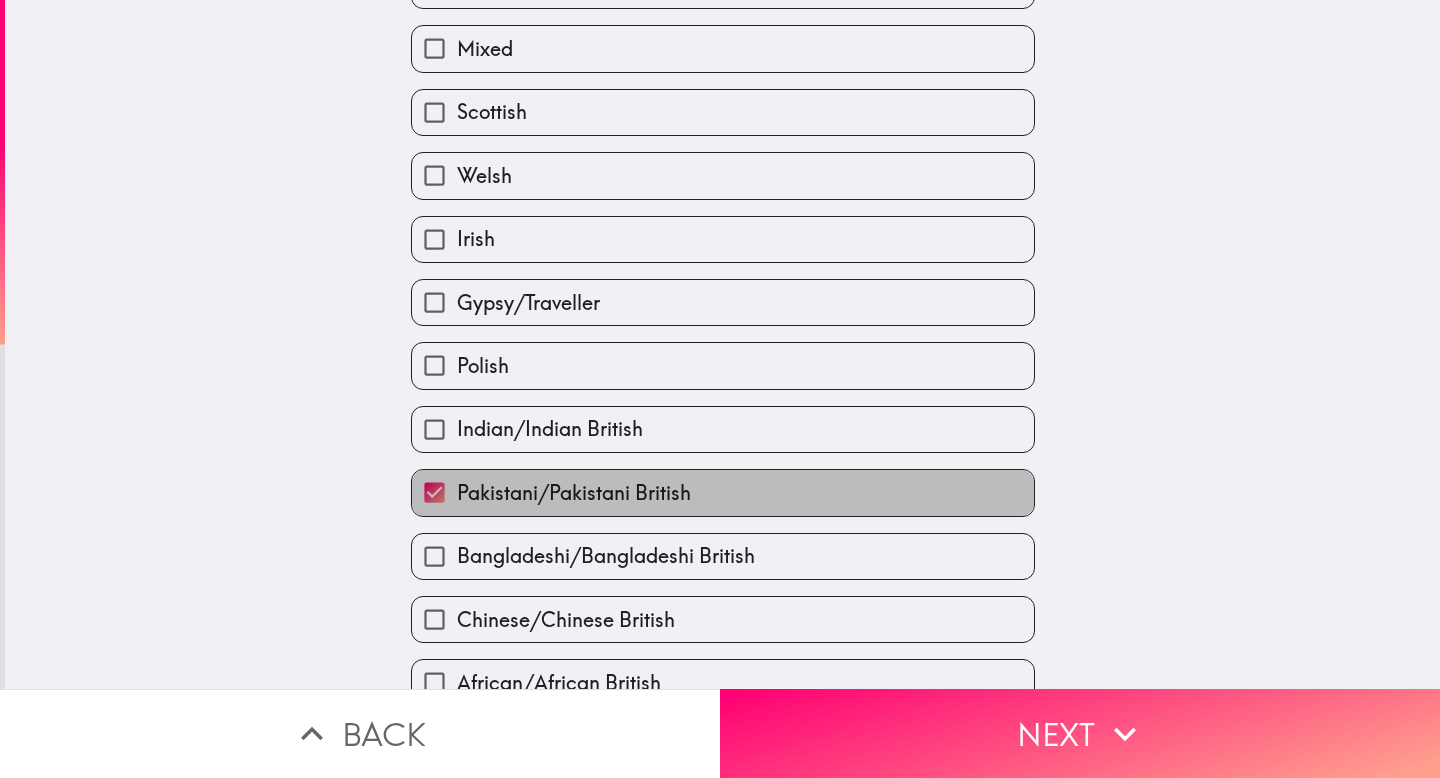 click on "Pakistani/Pakistani British" at bounding box center [723, 492] 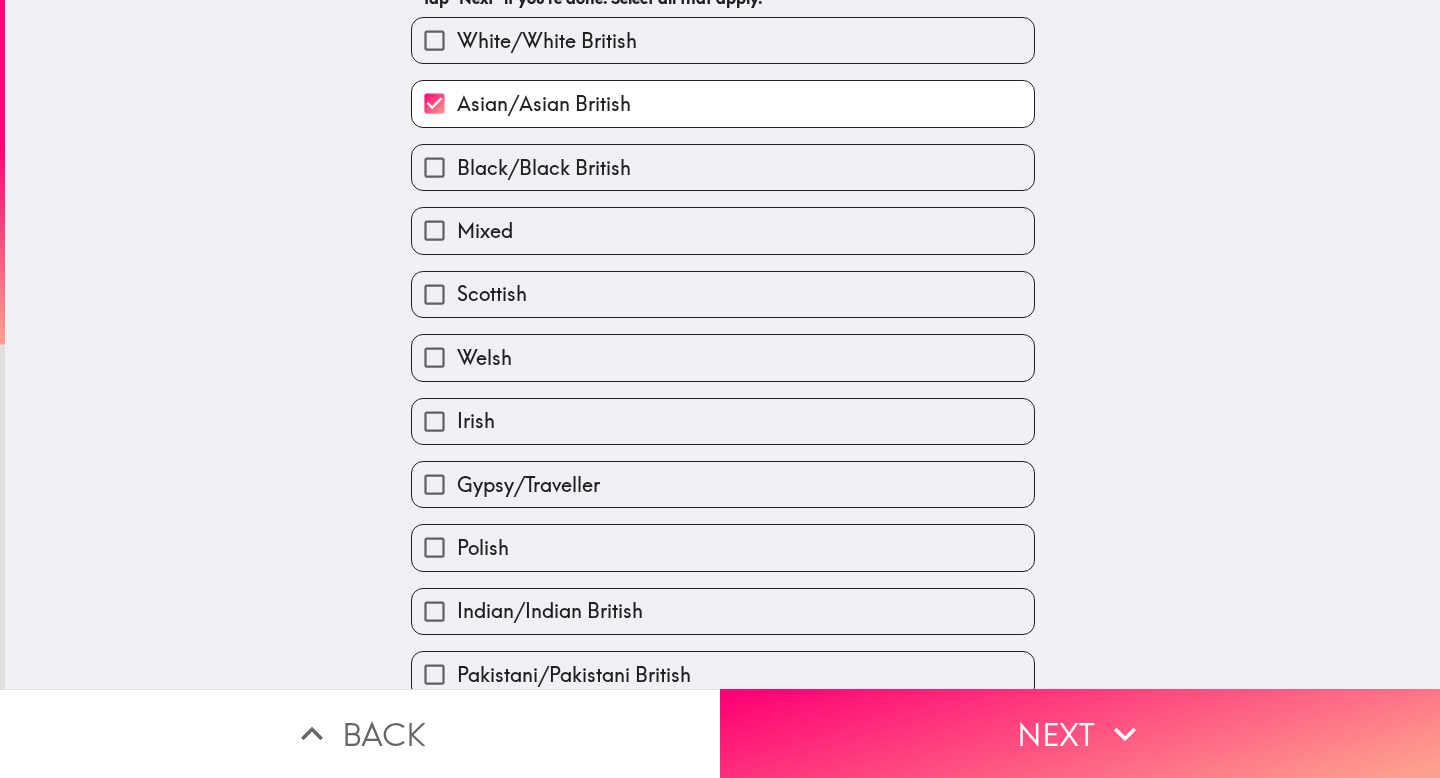 scroll, scrollTop: 0, scrollLeft: 0, axis: both 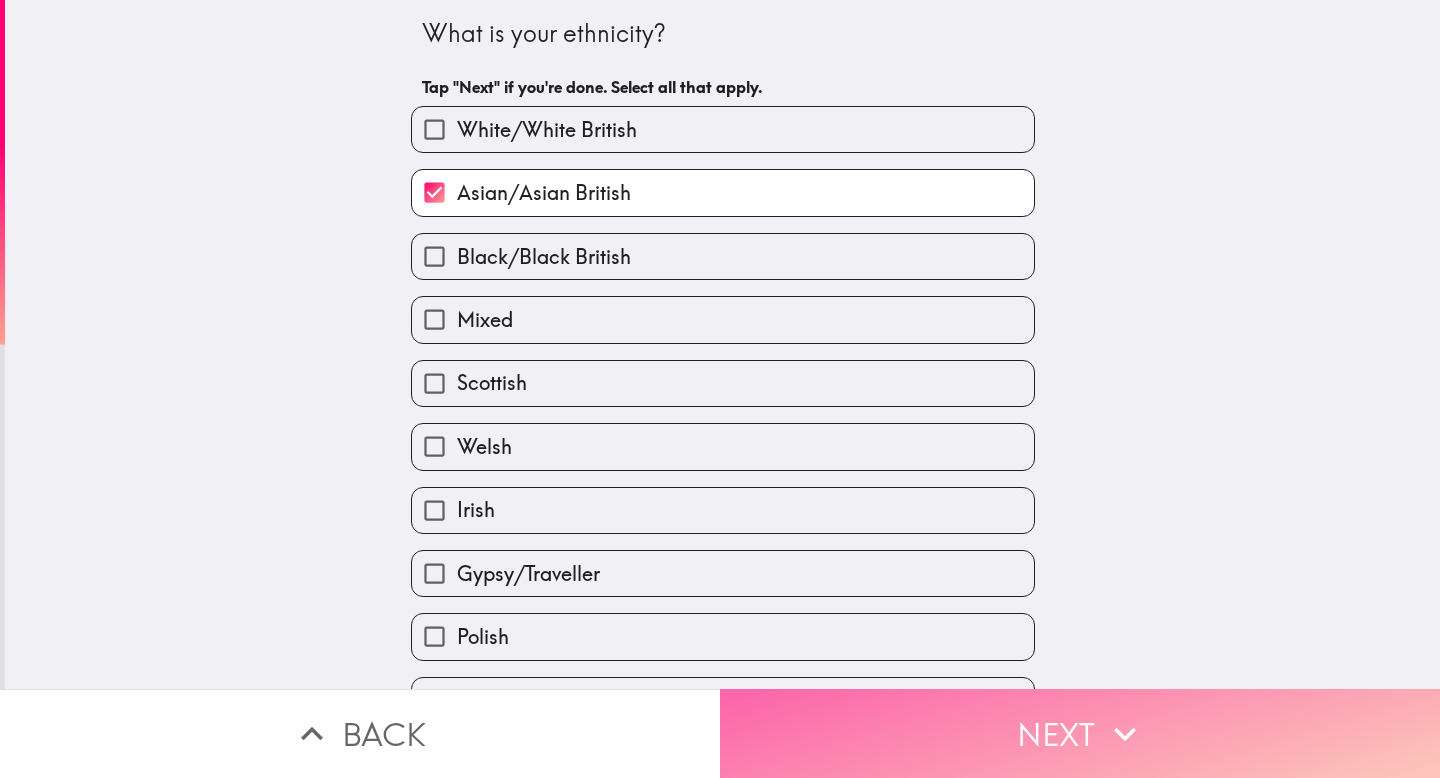 click on "Next" at bounding box center [1080, 733] 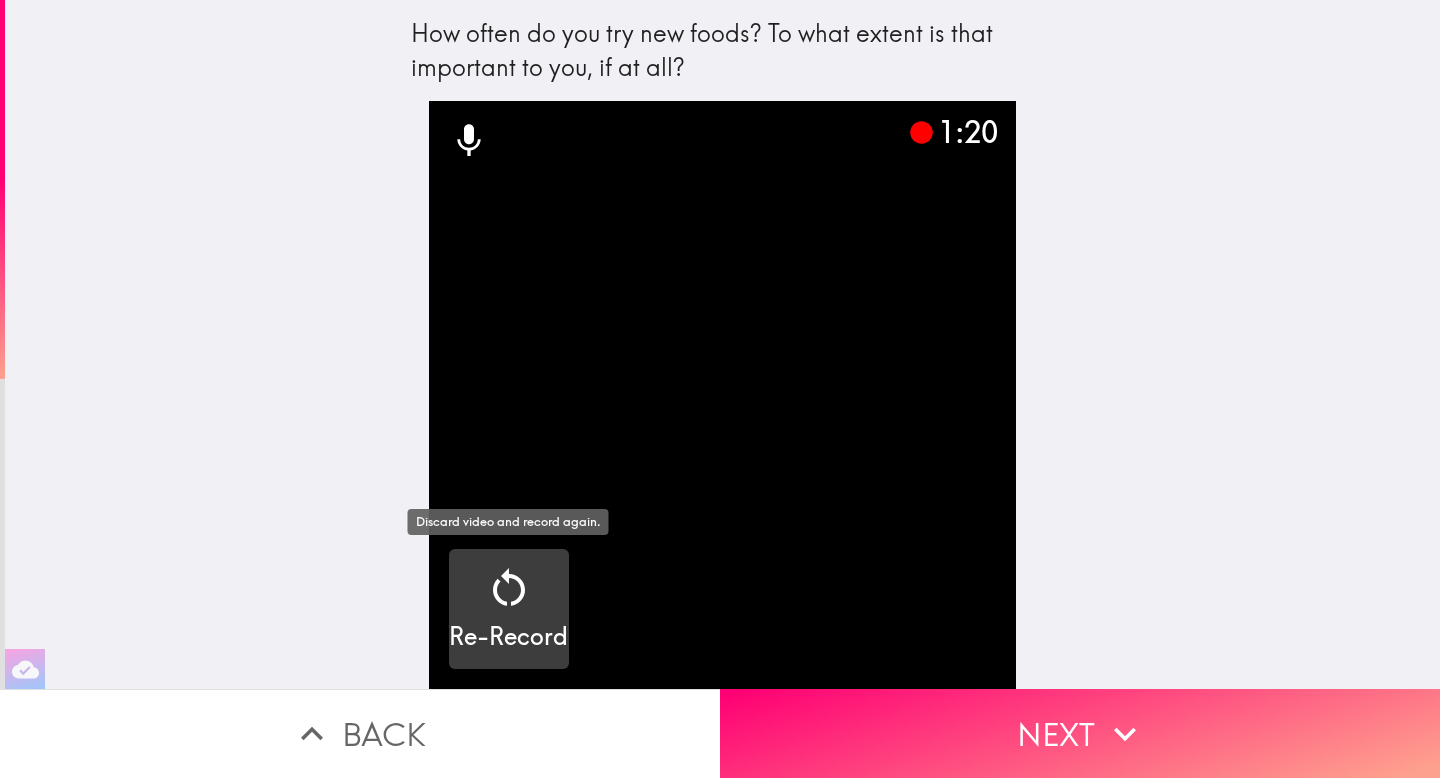 click 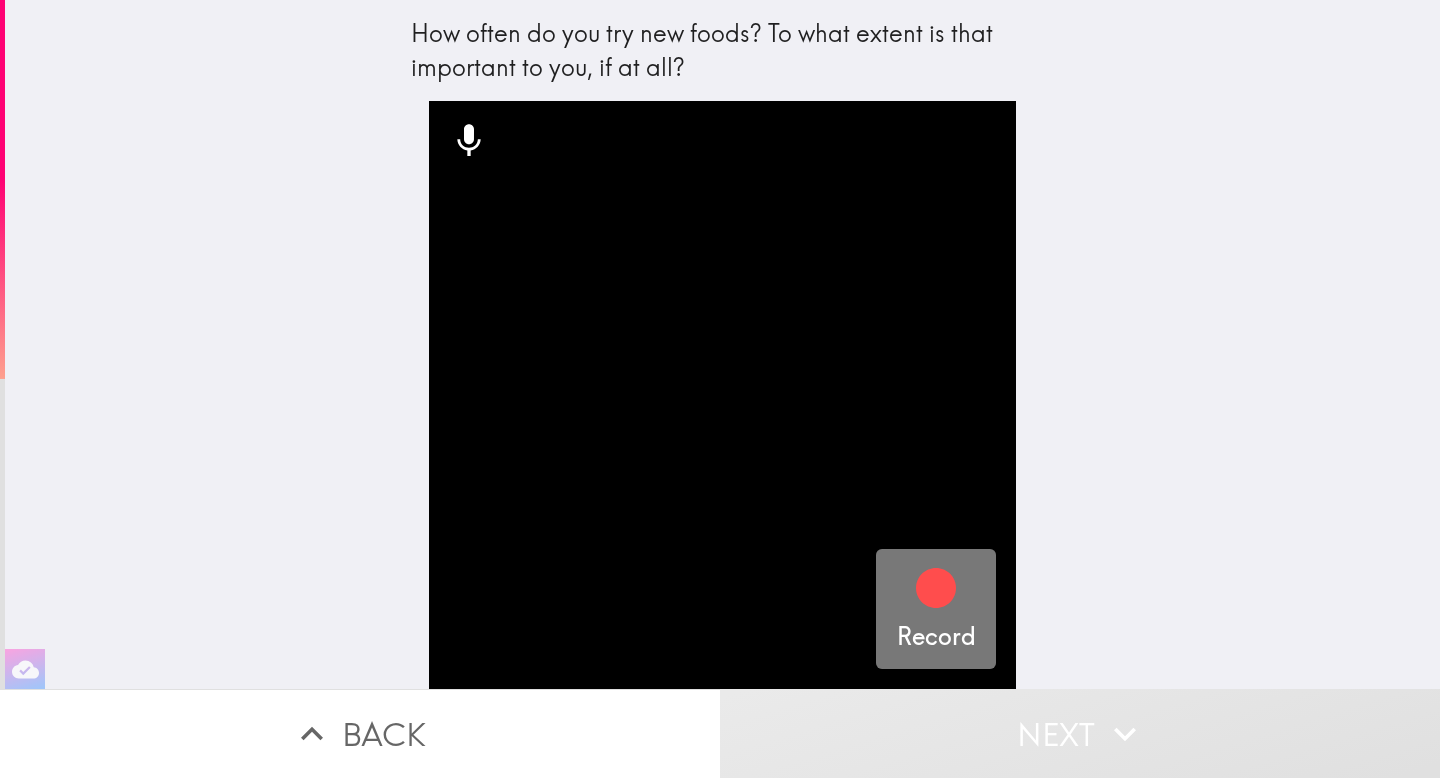 click 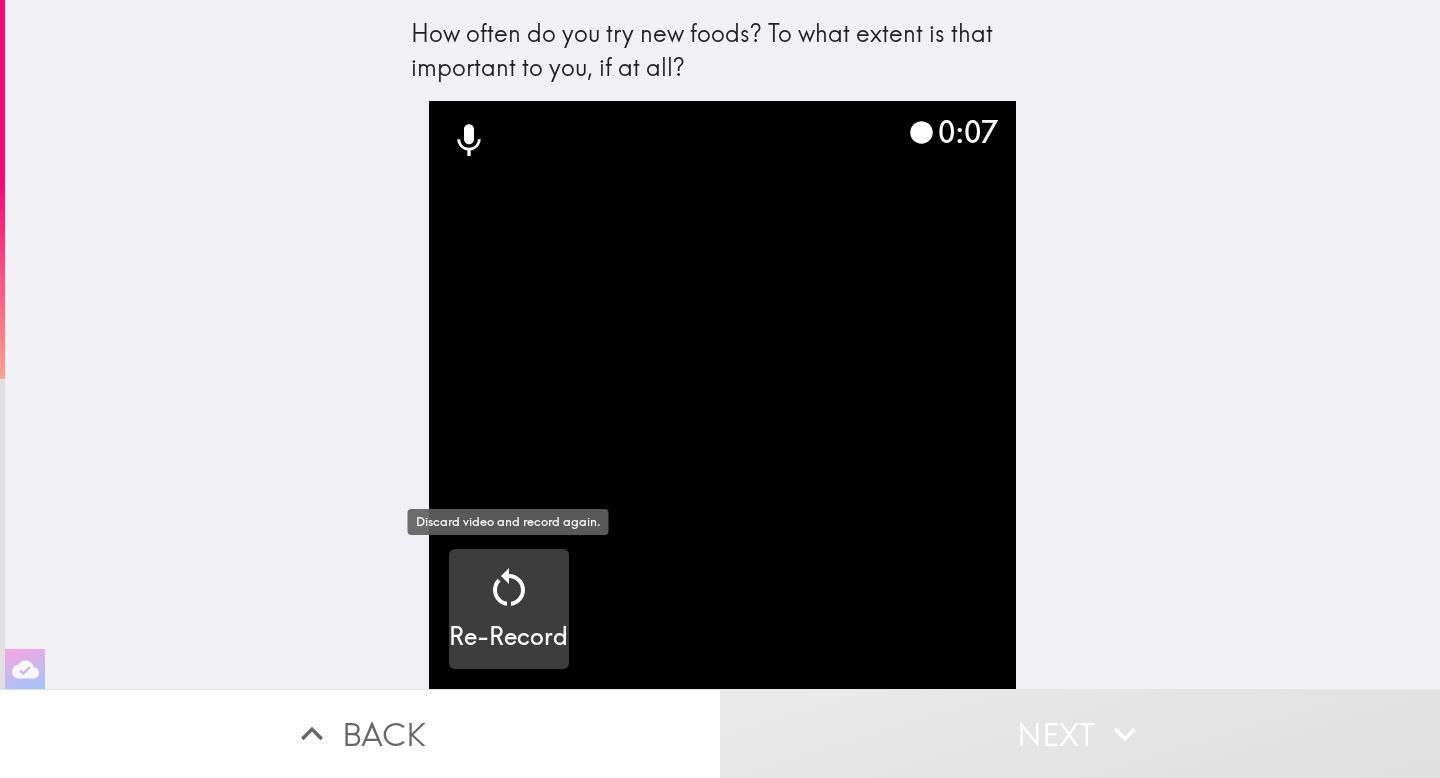 click on "Re-Record" at bounding box center (508, 637) 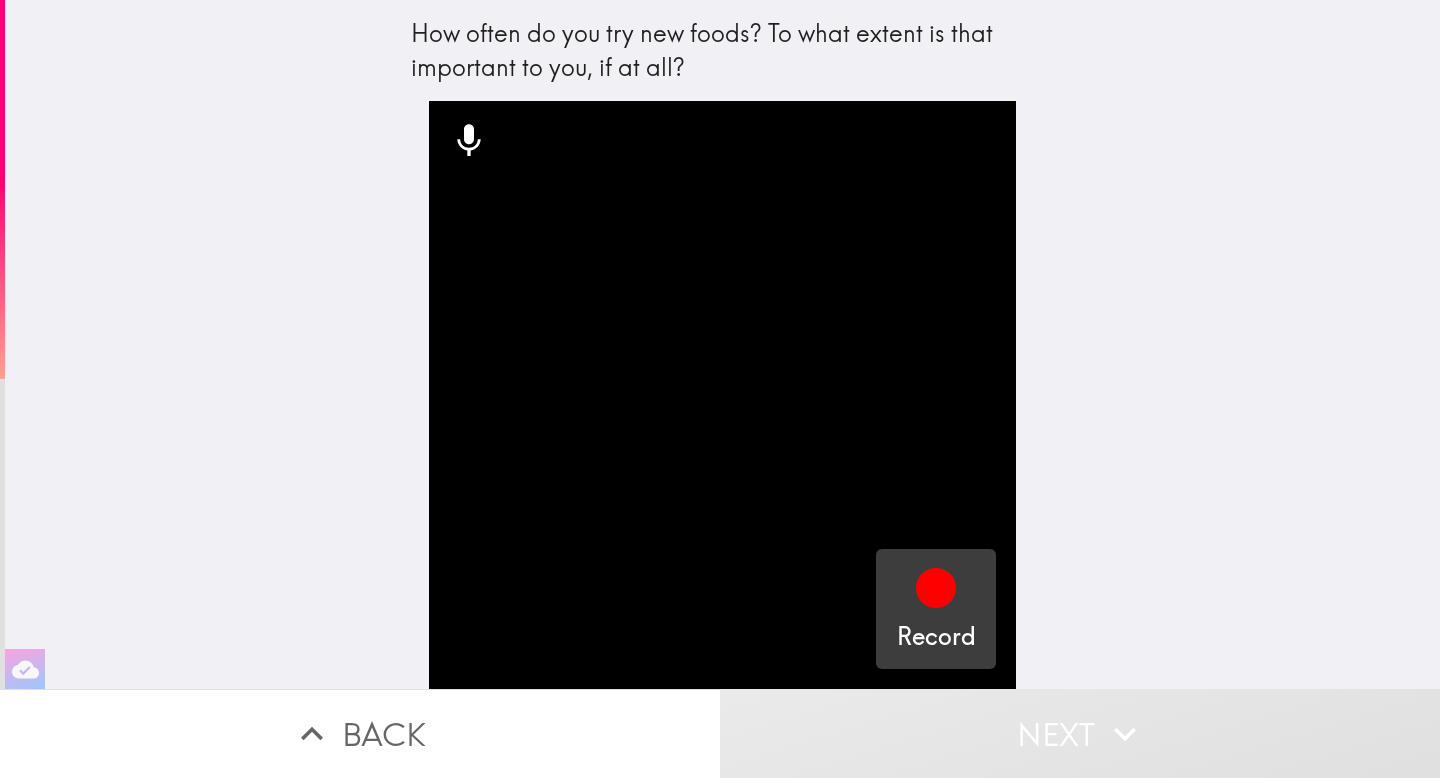 click on "Record" at bounding box center (936, 637) 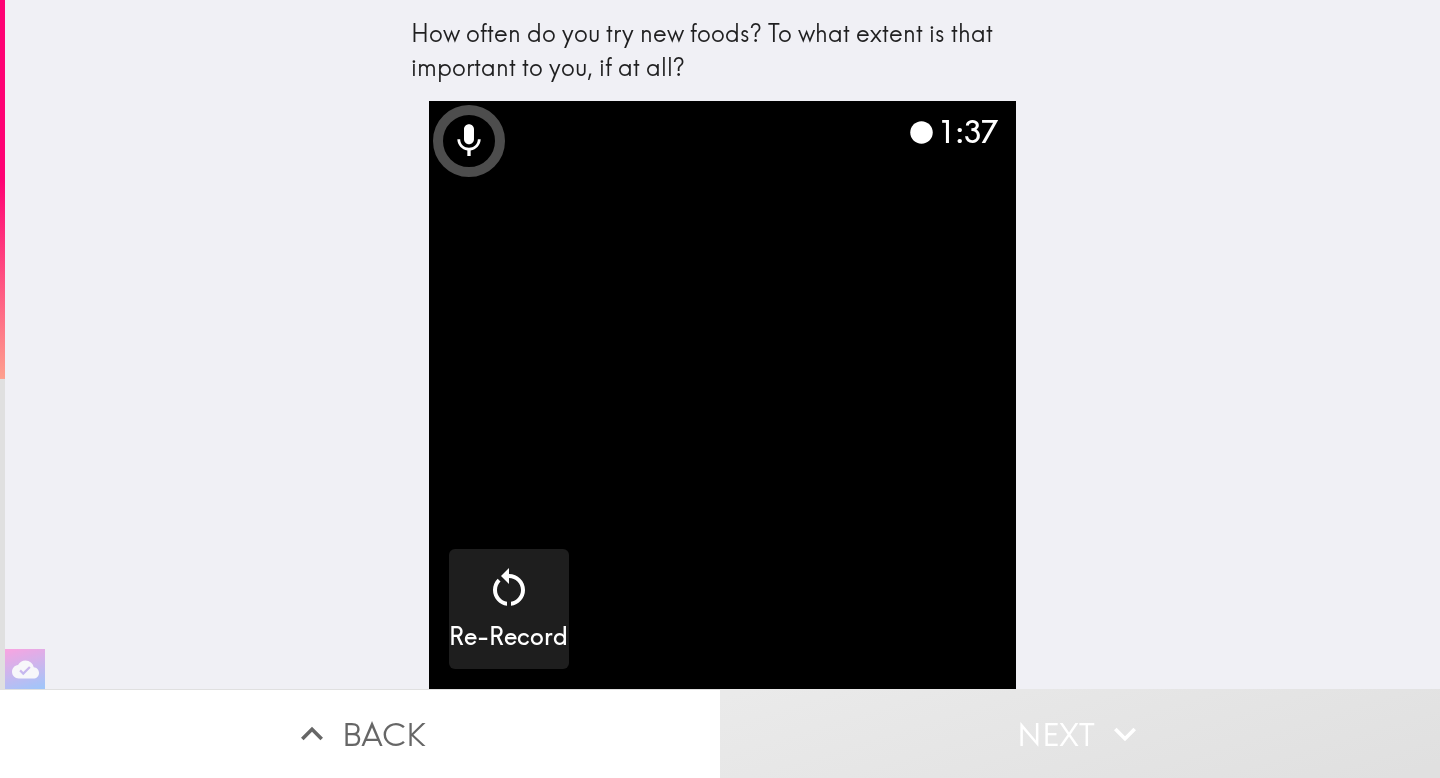 click 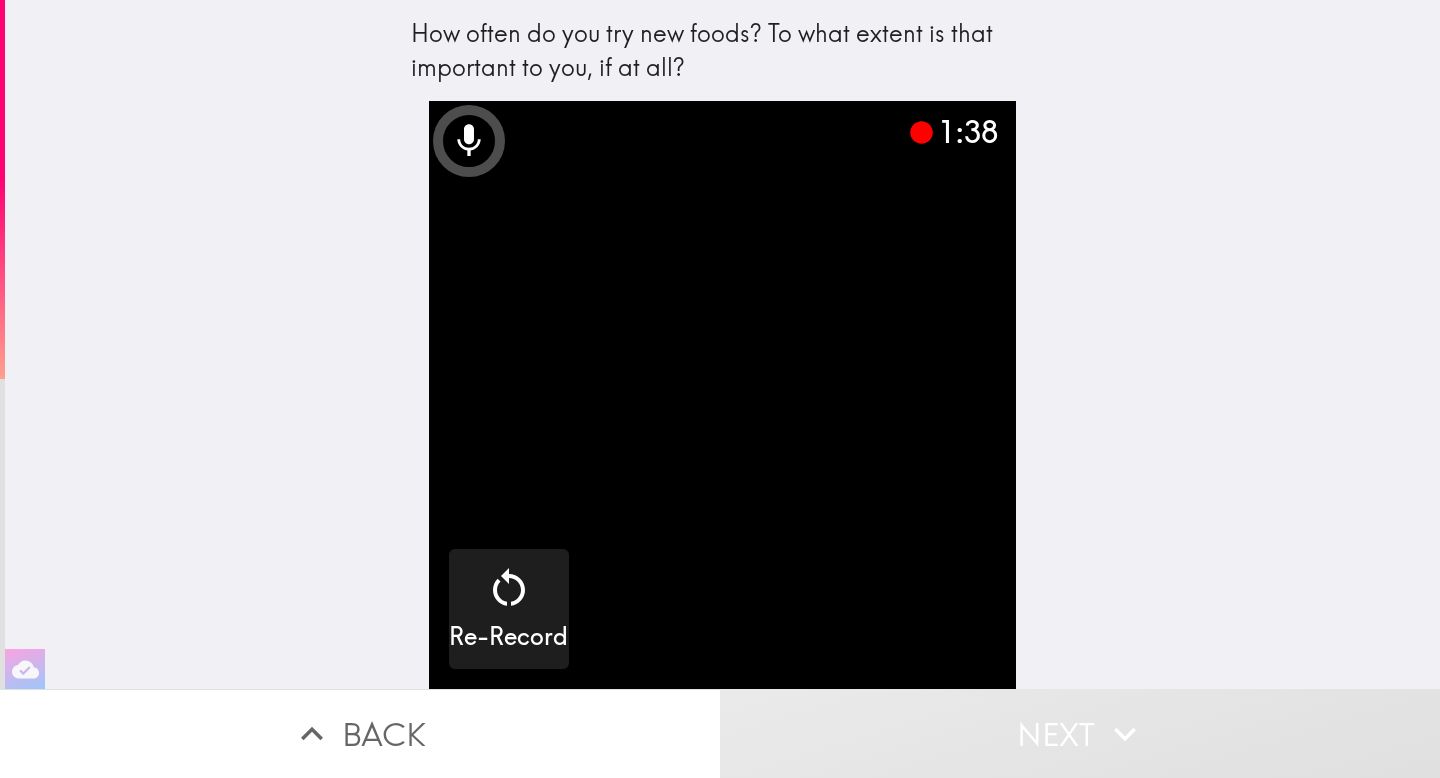 click on "Next" at bounding box center [1080, 733] 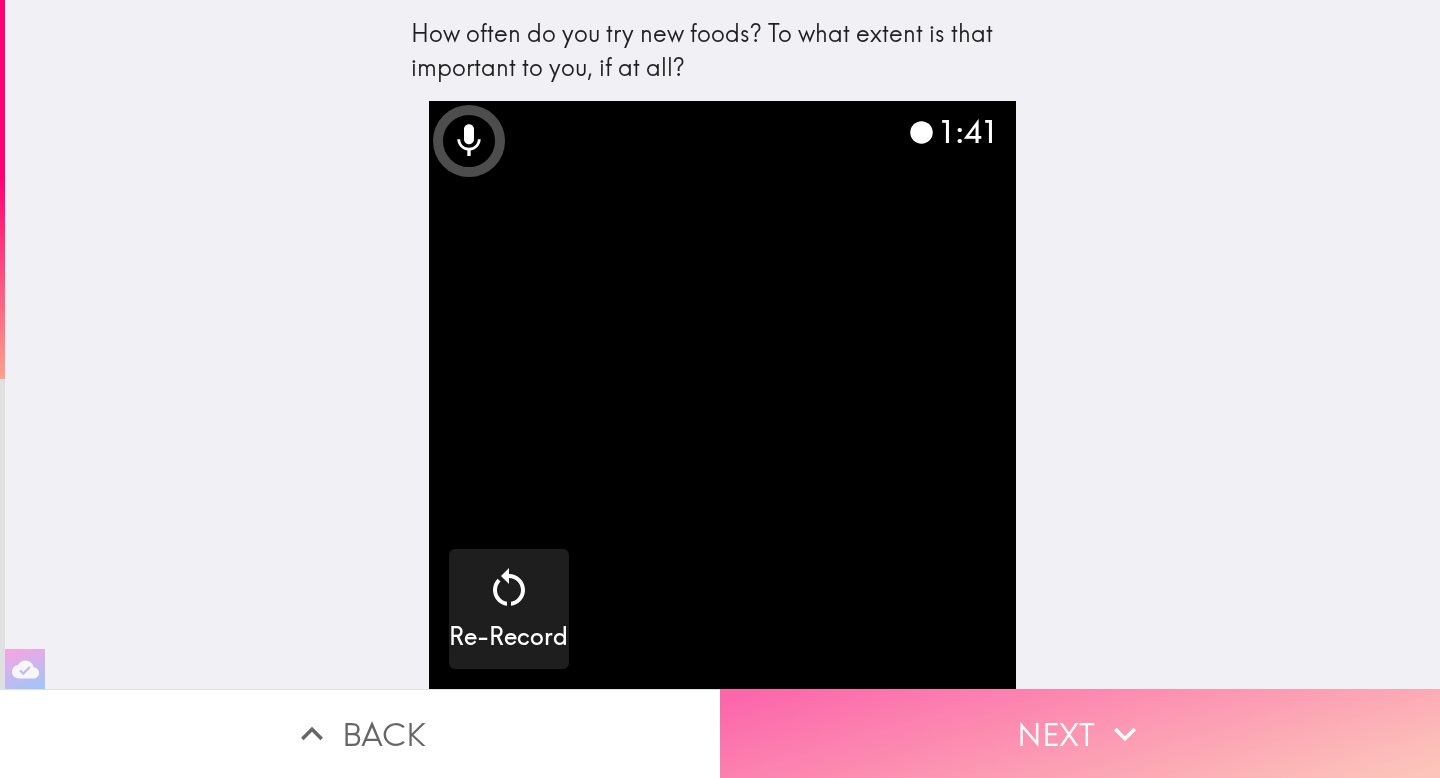click on "Next" at bounding box center (1080, 733) 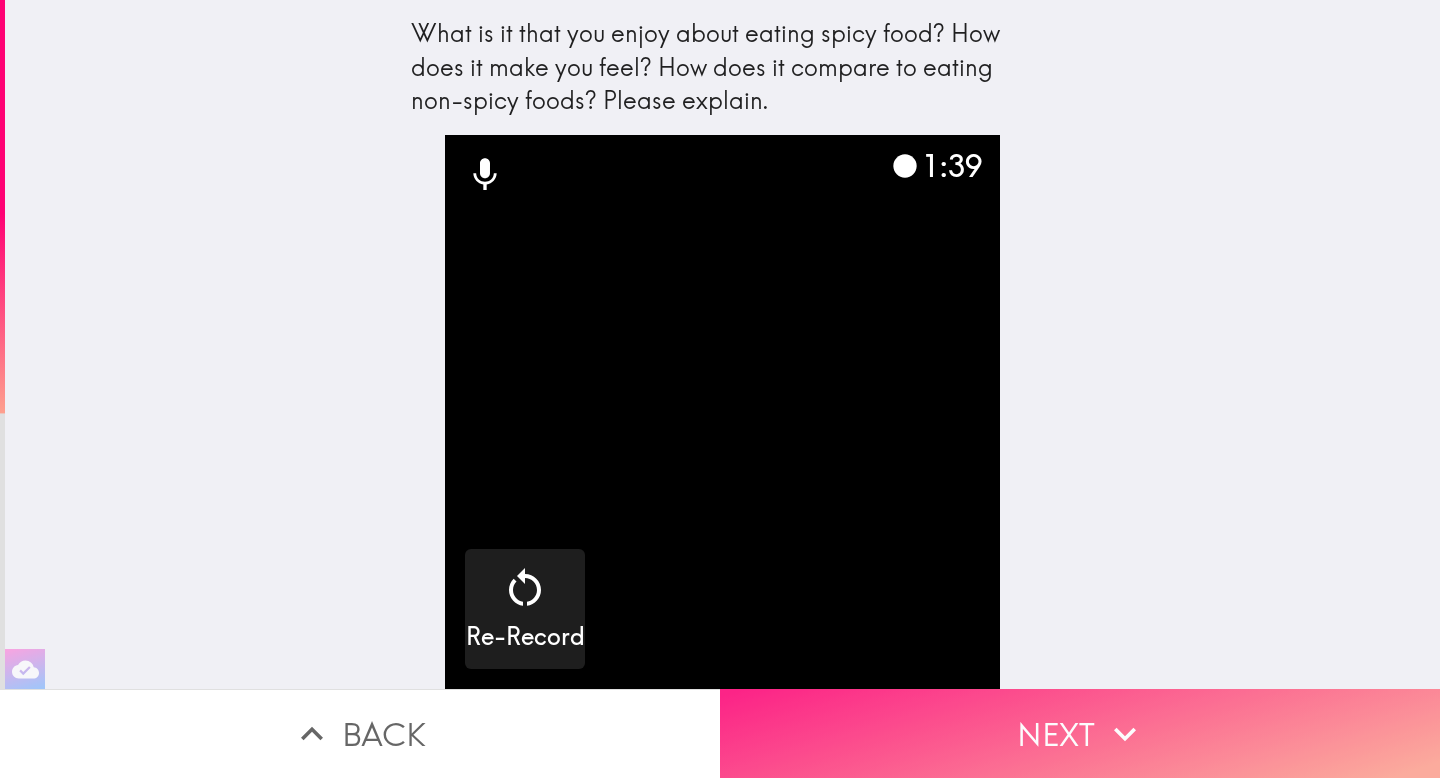click on "Next" at bounding box center (1080, 733) 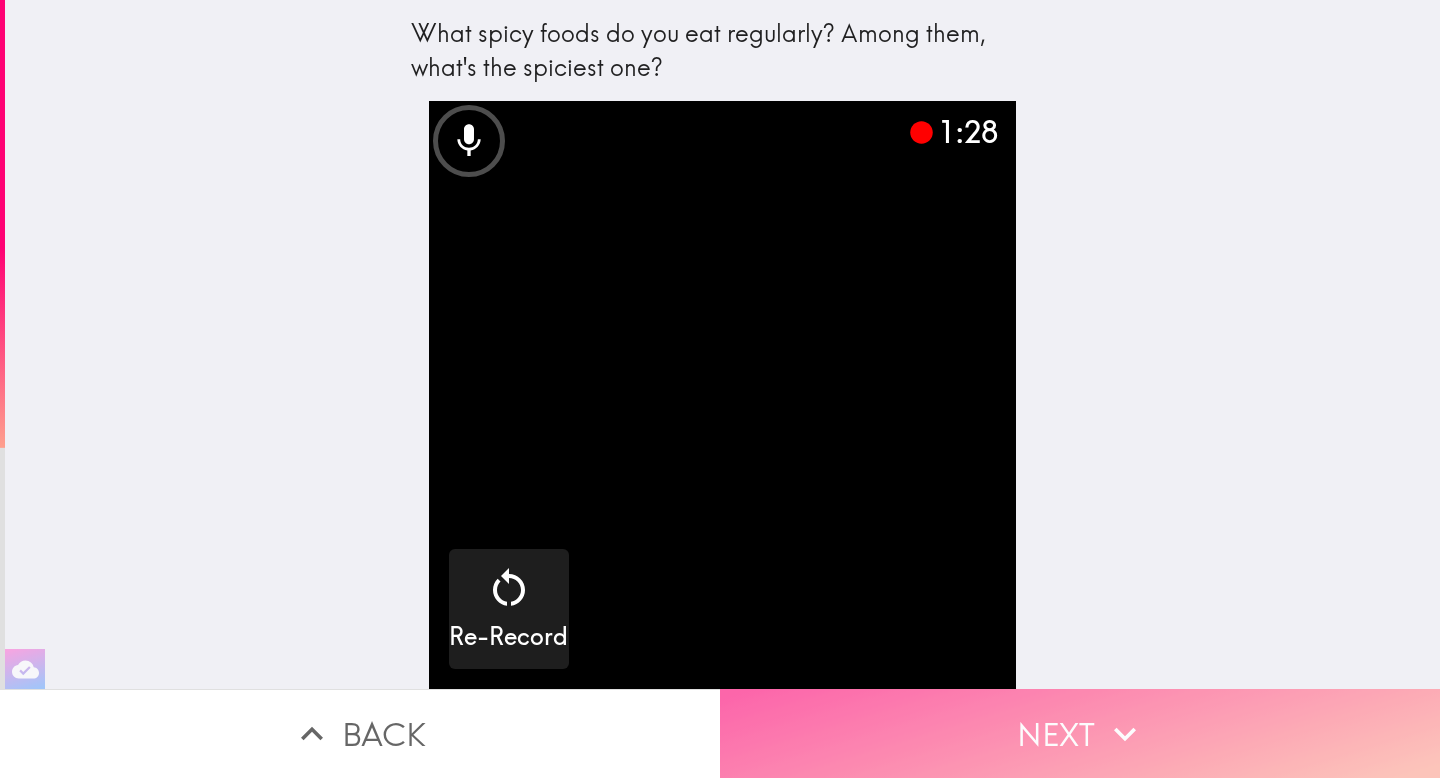 click on "Next" at bounding box center [1080, 733] 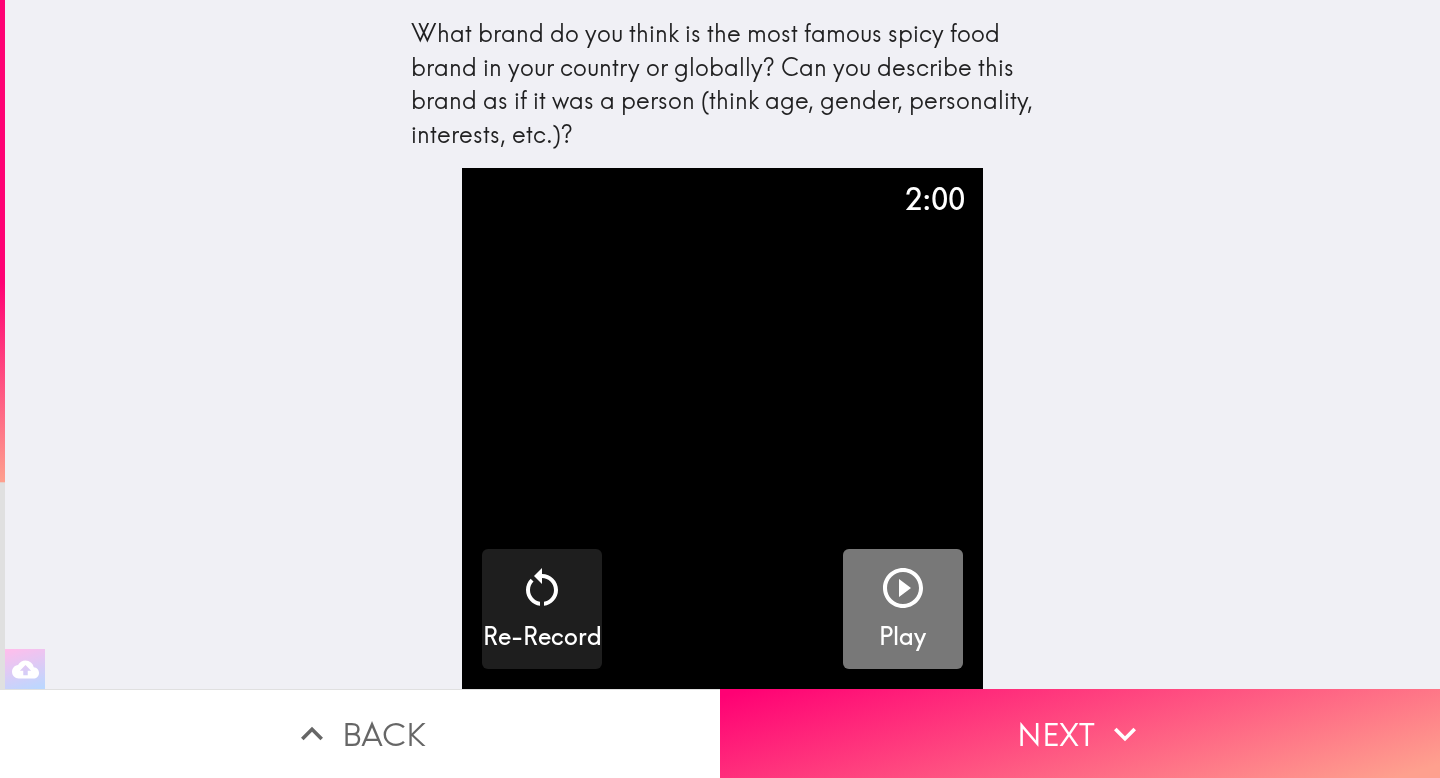 click on "Play" at bounding box center (903, 609) 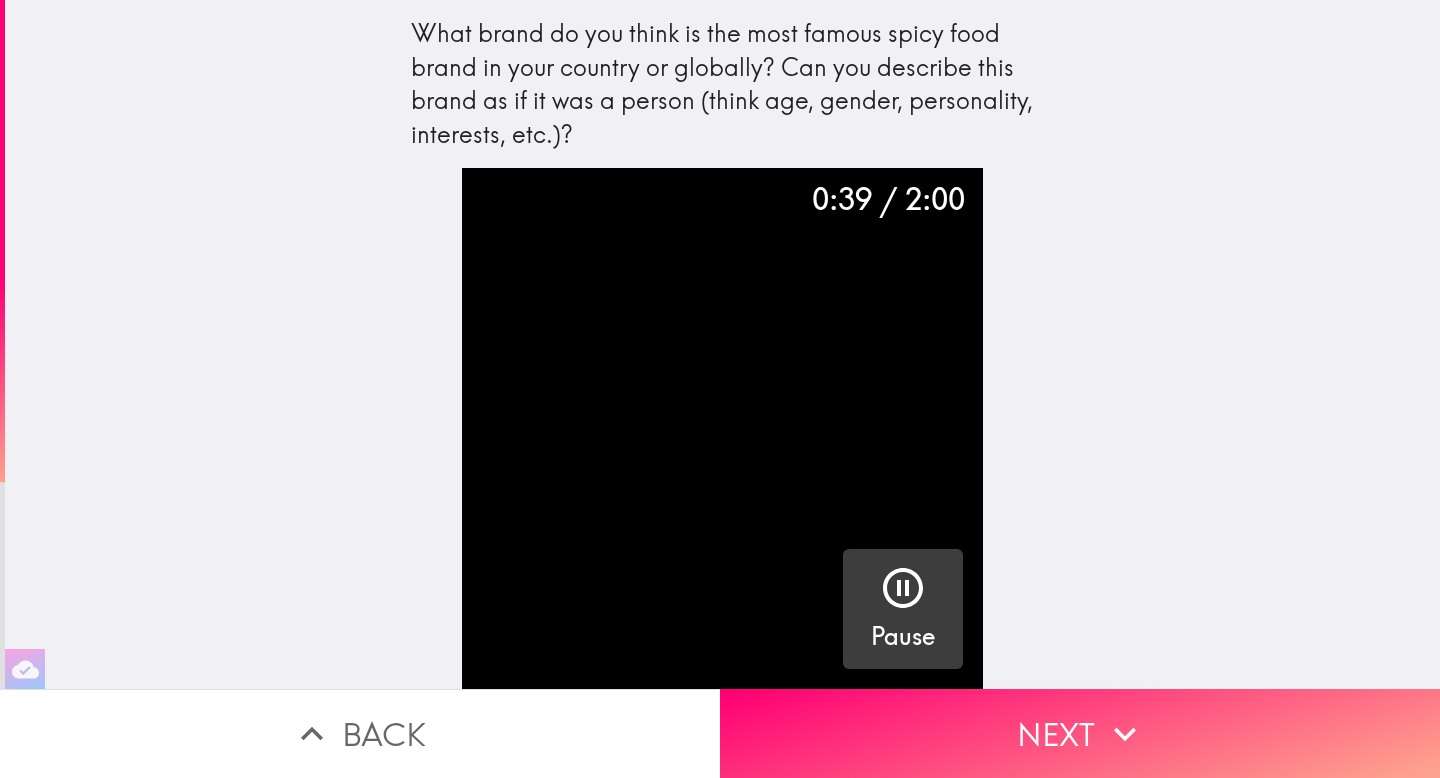 click at bounding box center [903, 592] 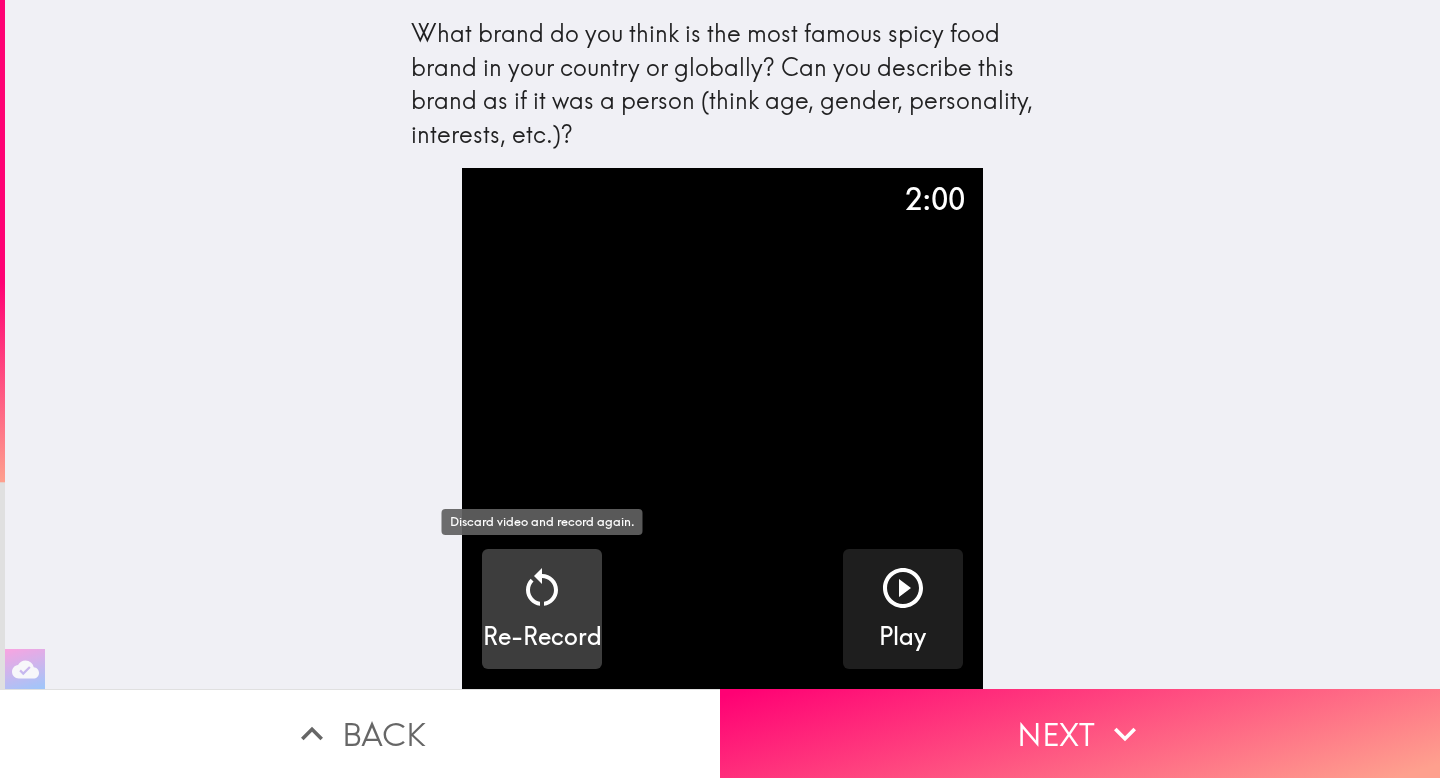 click 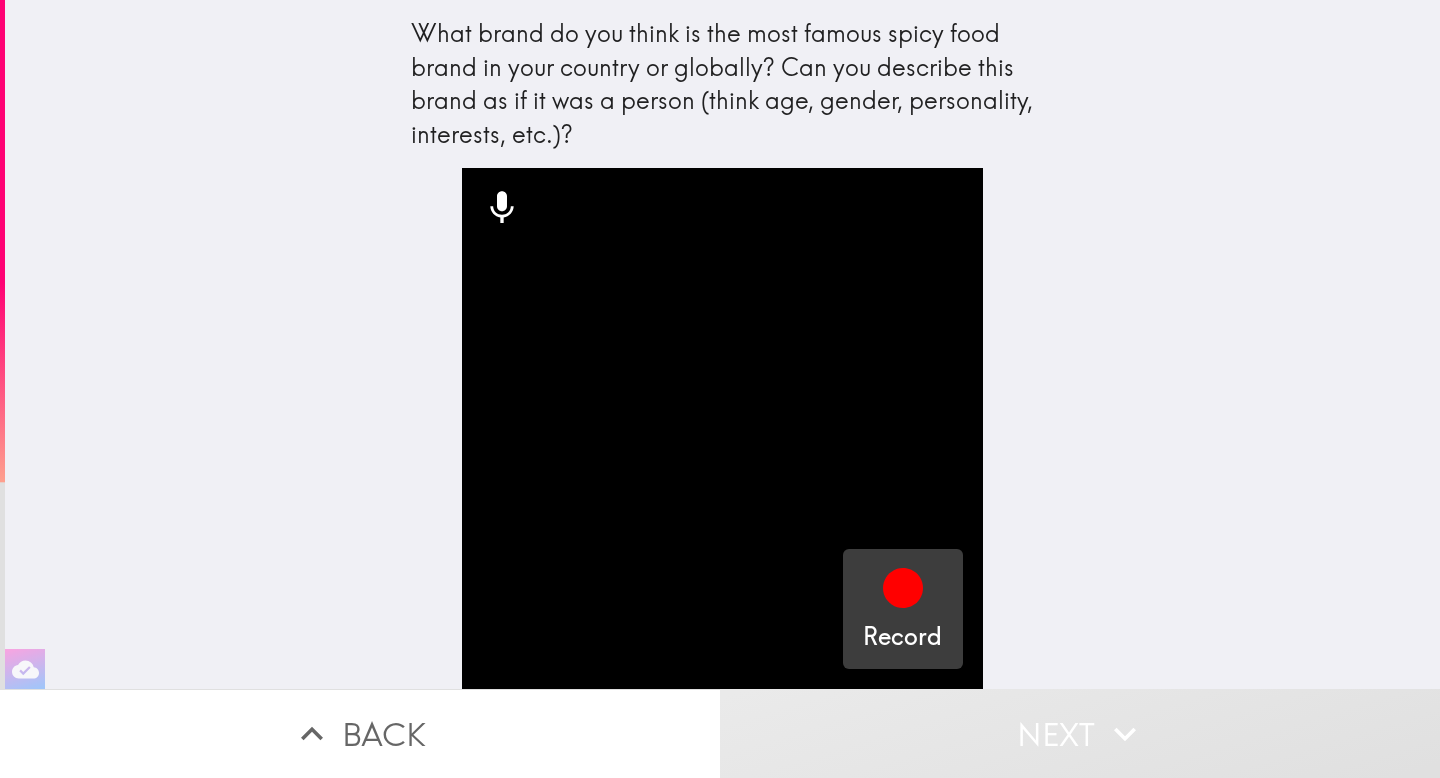 click 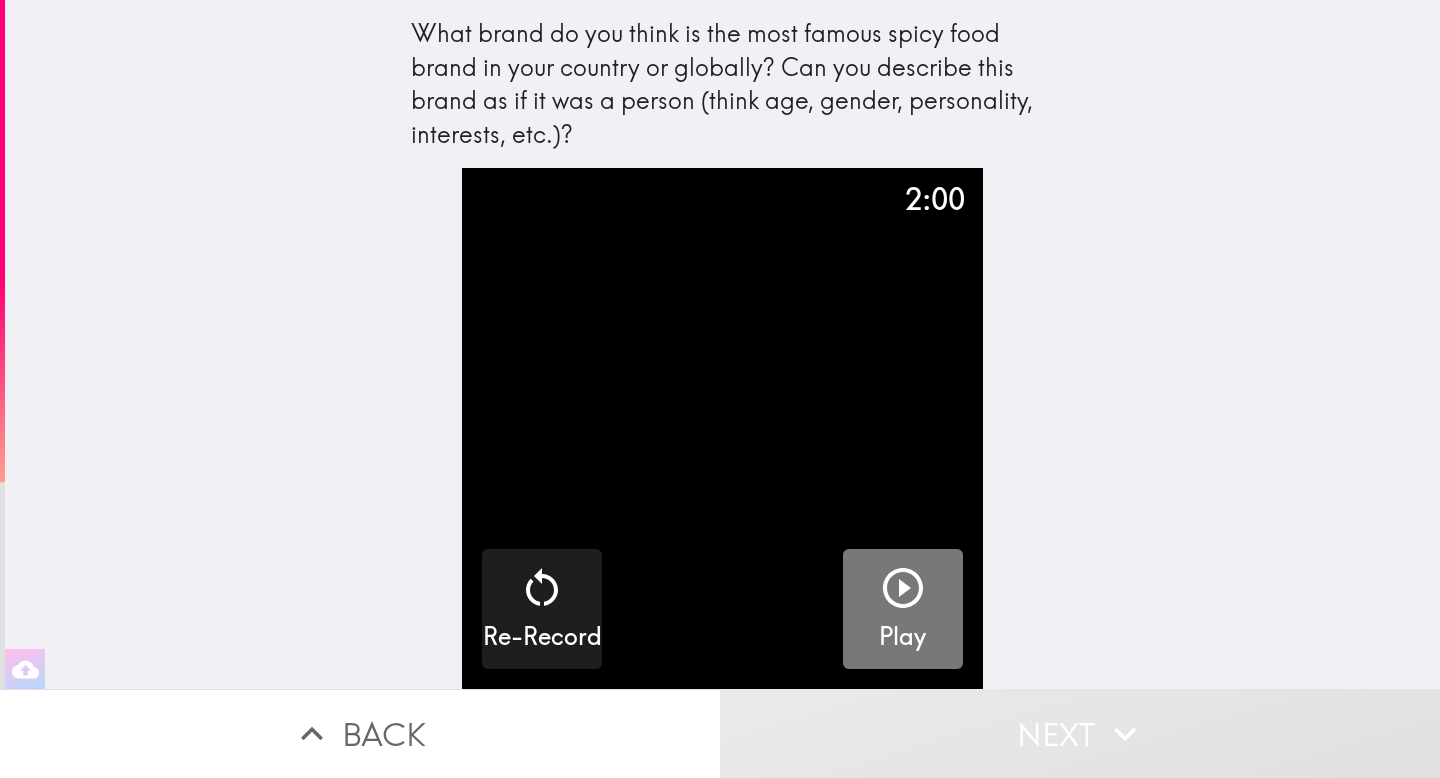 click on "Play" at bounding box center [903, 609] 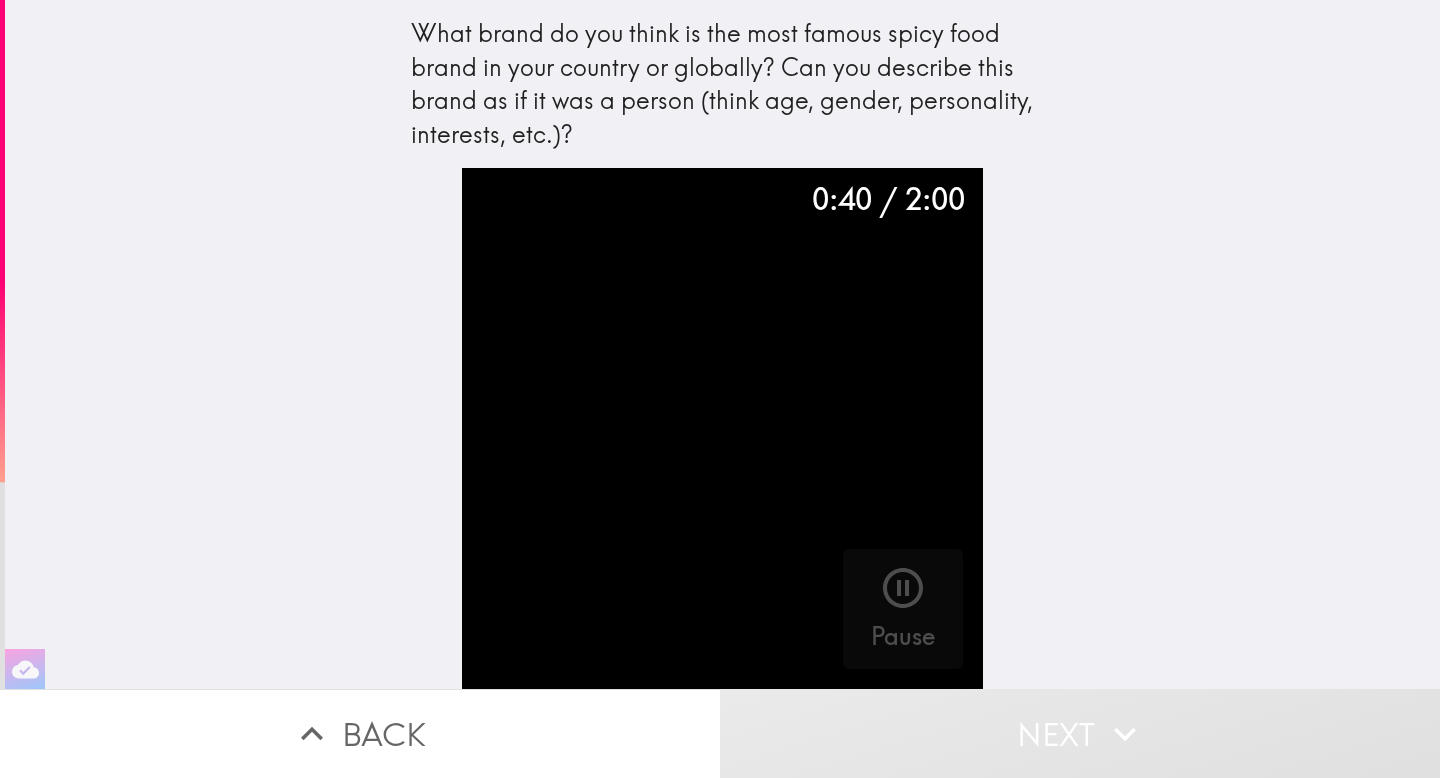 click on "Next" at bounding box center (1080, 733) 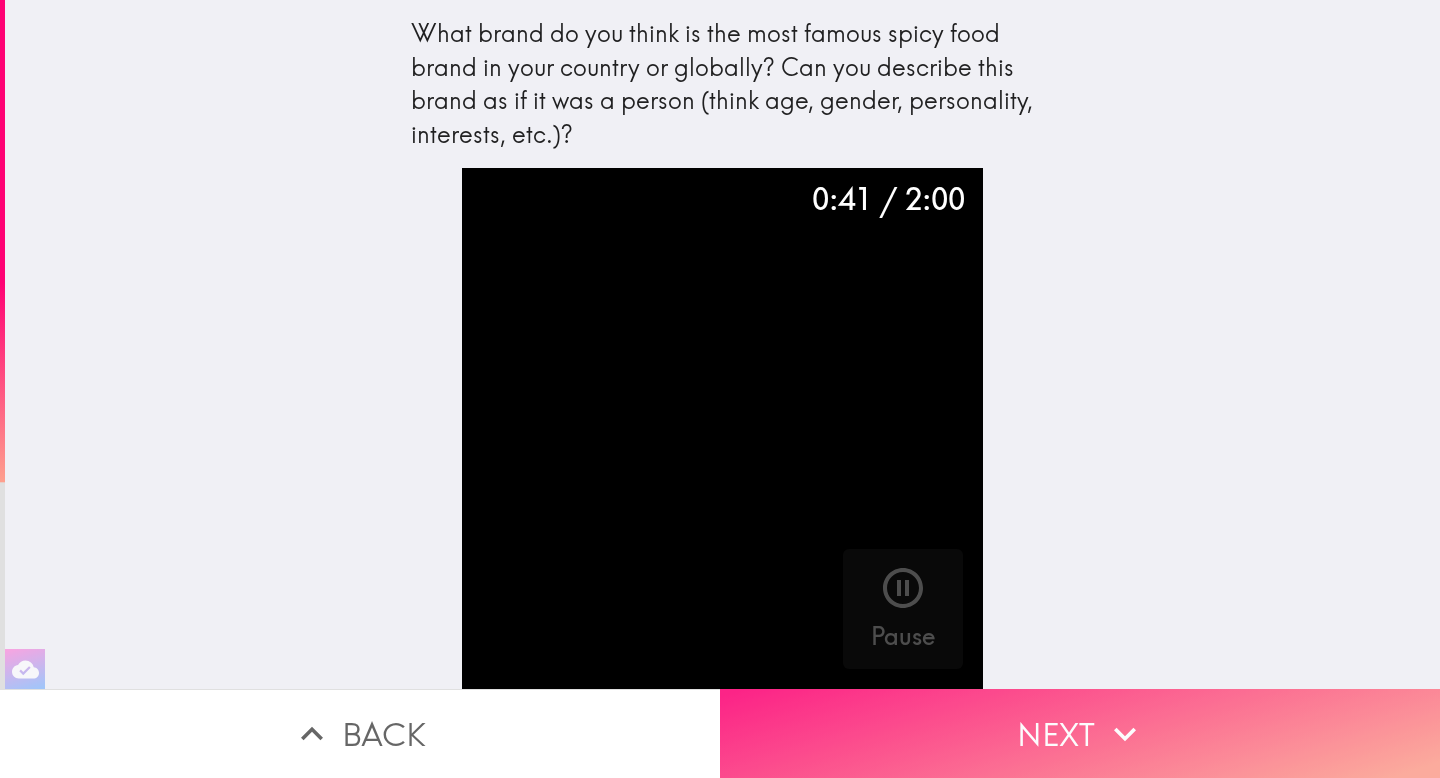 click on "Next" at bounding box center [1080, 733] 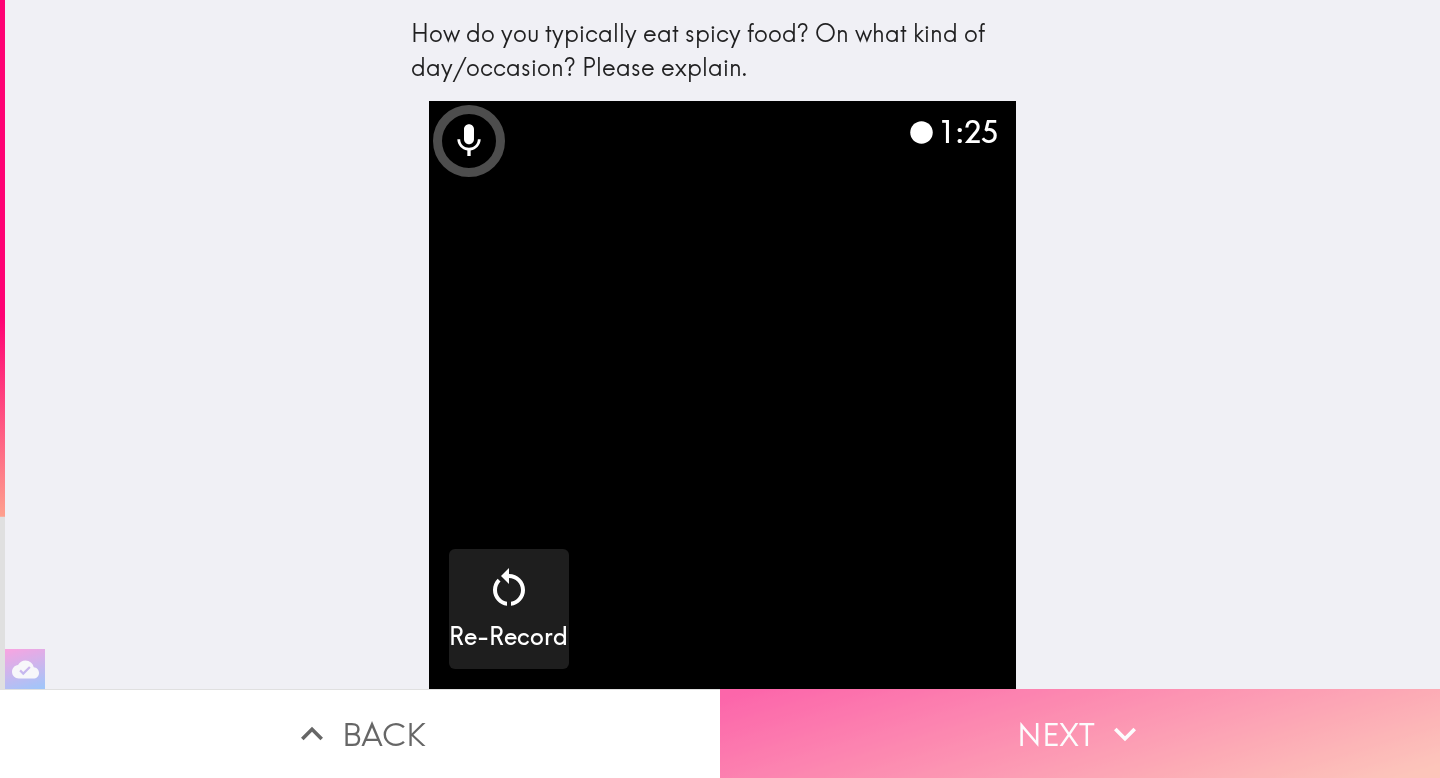 click on "Next" at bounding box center (1080, 733) 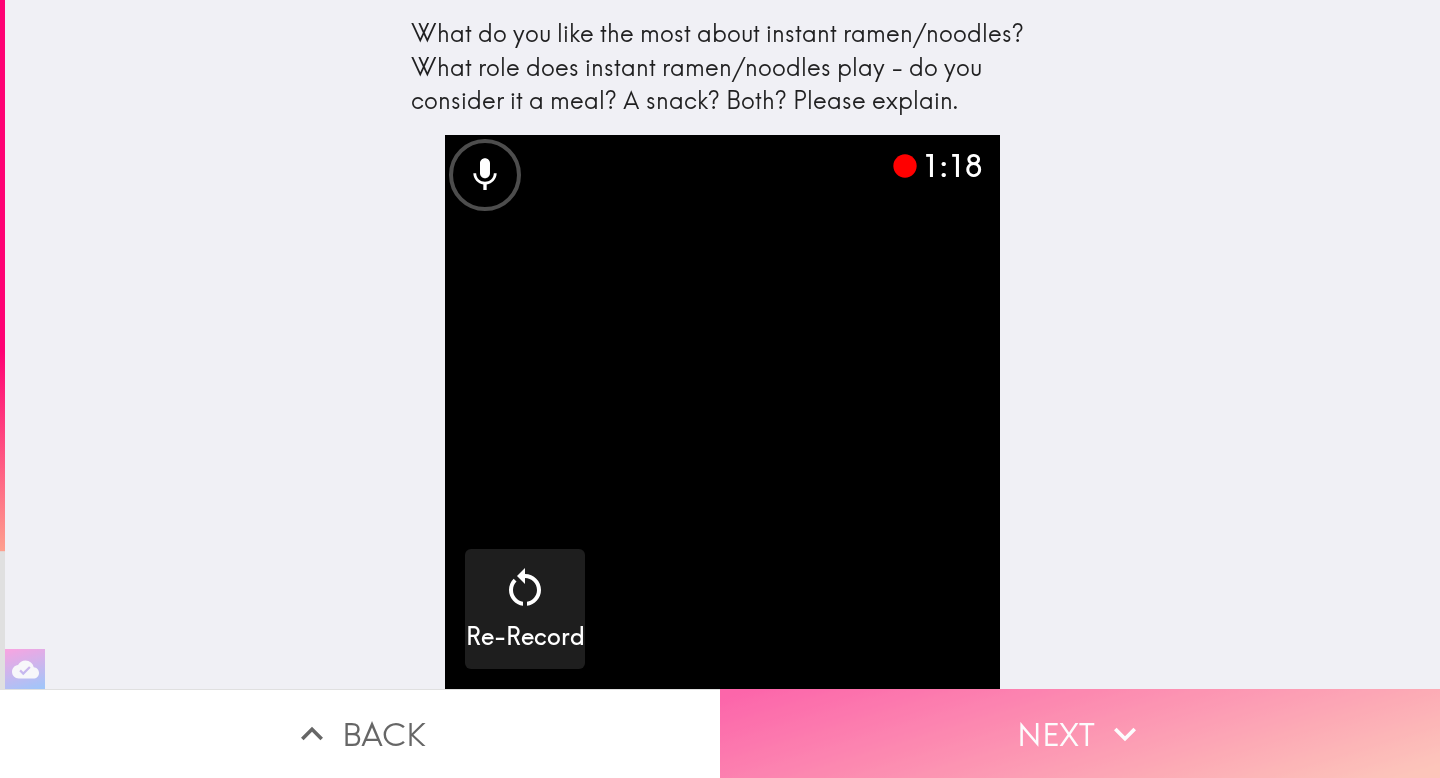 click on "Next" at bounding box center [1080, 733] 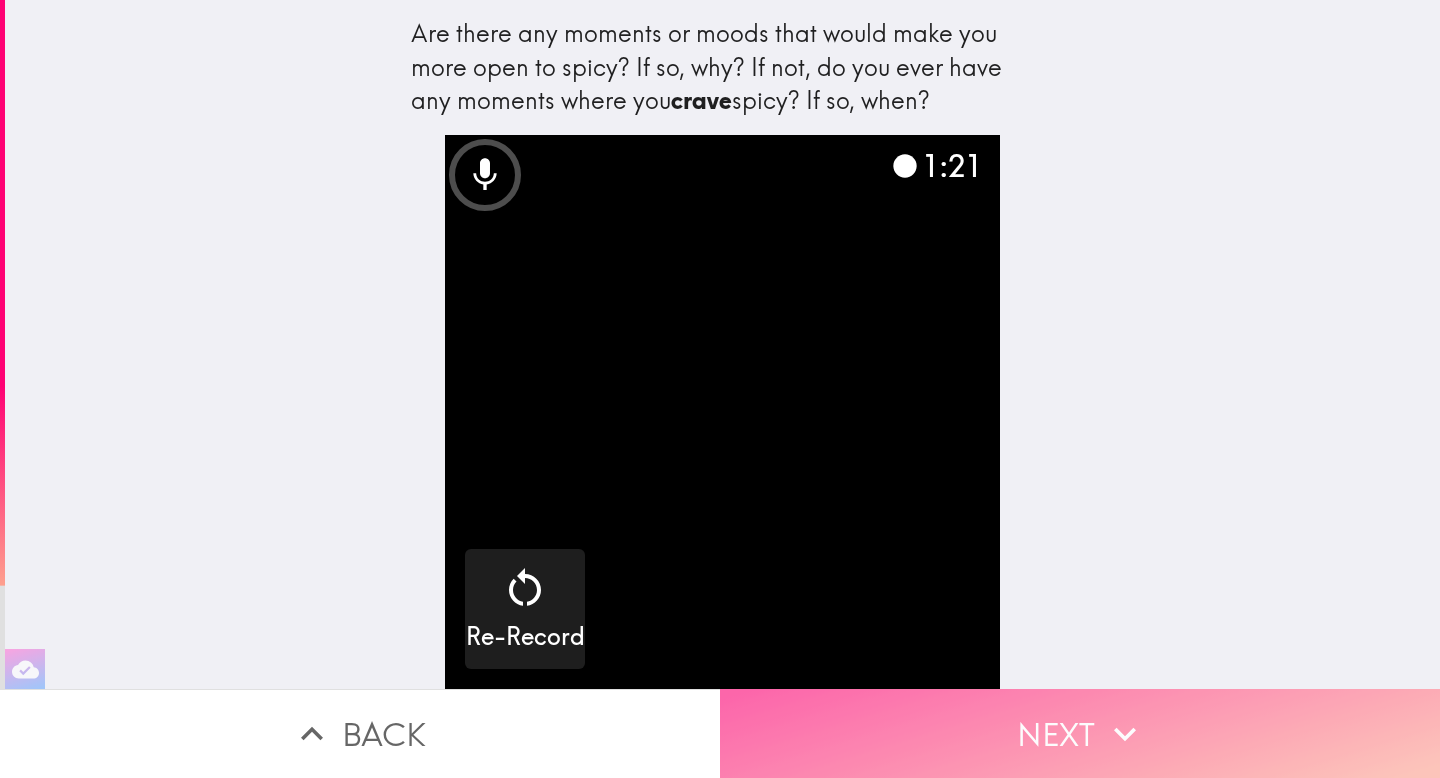 click on "Next" at bounding box center [1080, 733] 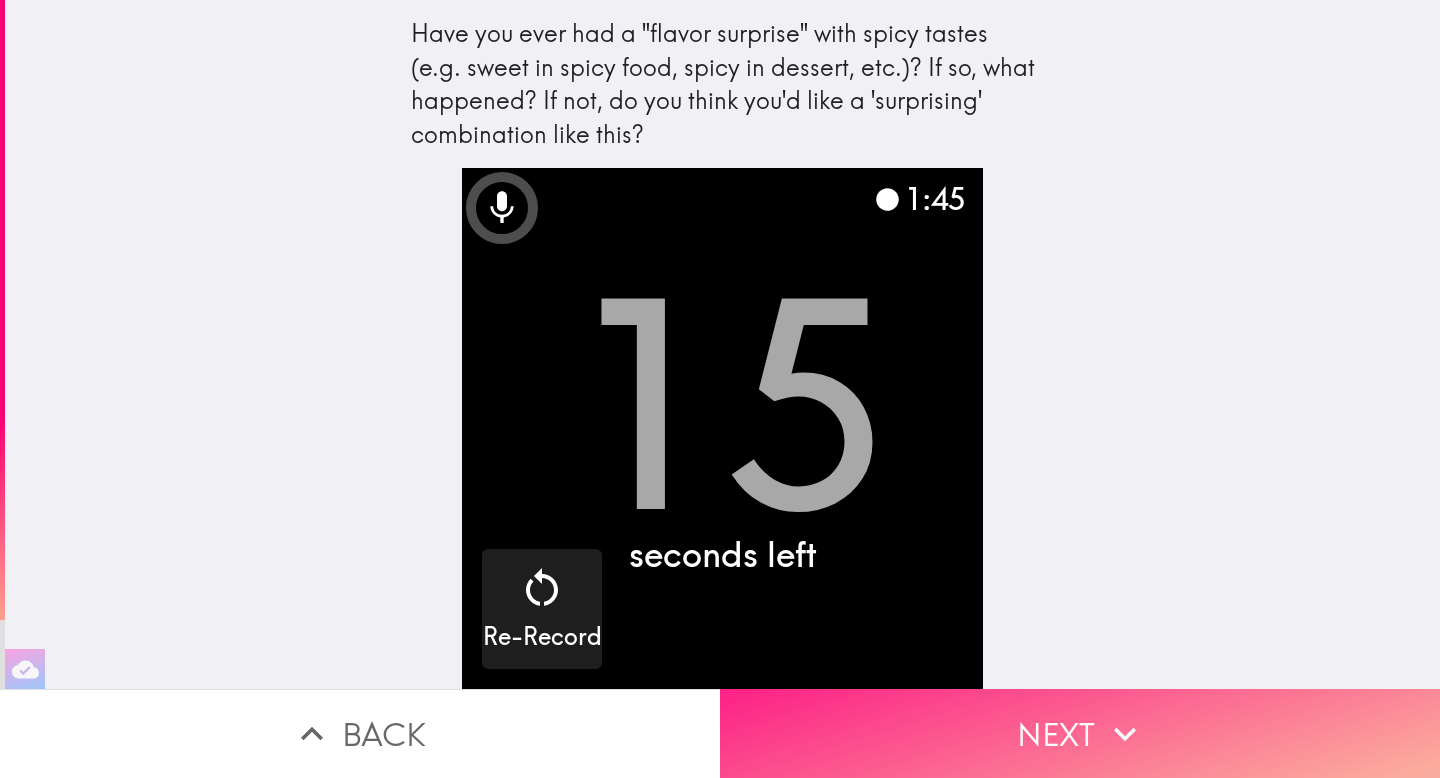 click on "Next" at bounding box center [1080, 733] 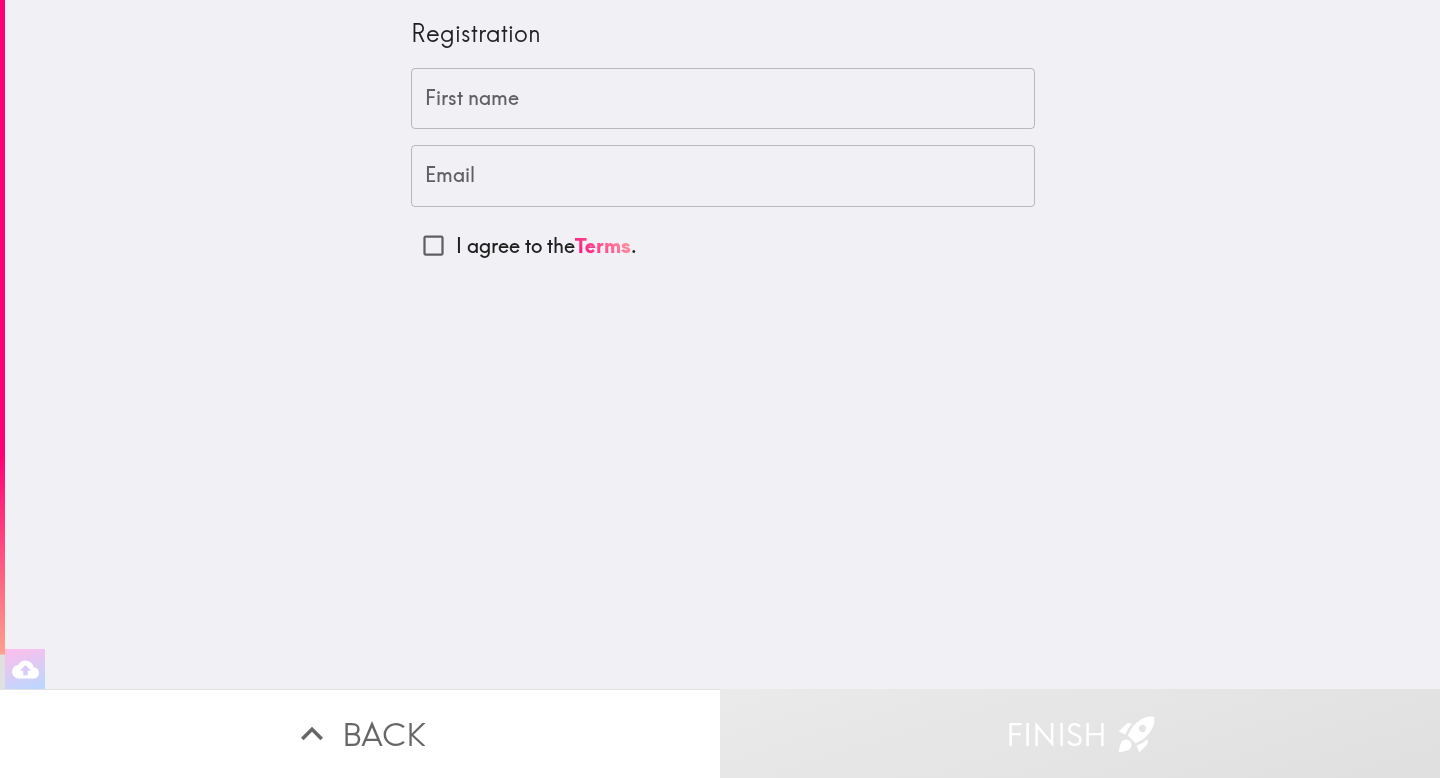 click on "First name Farhan First name Email Email I agree to the  Terms ." at bounding box center [723, 168] 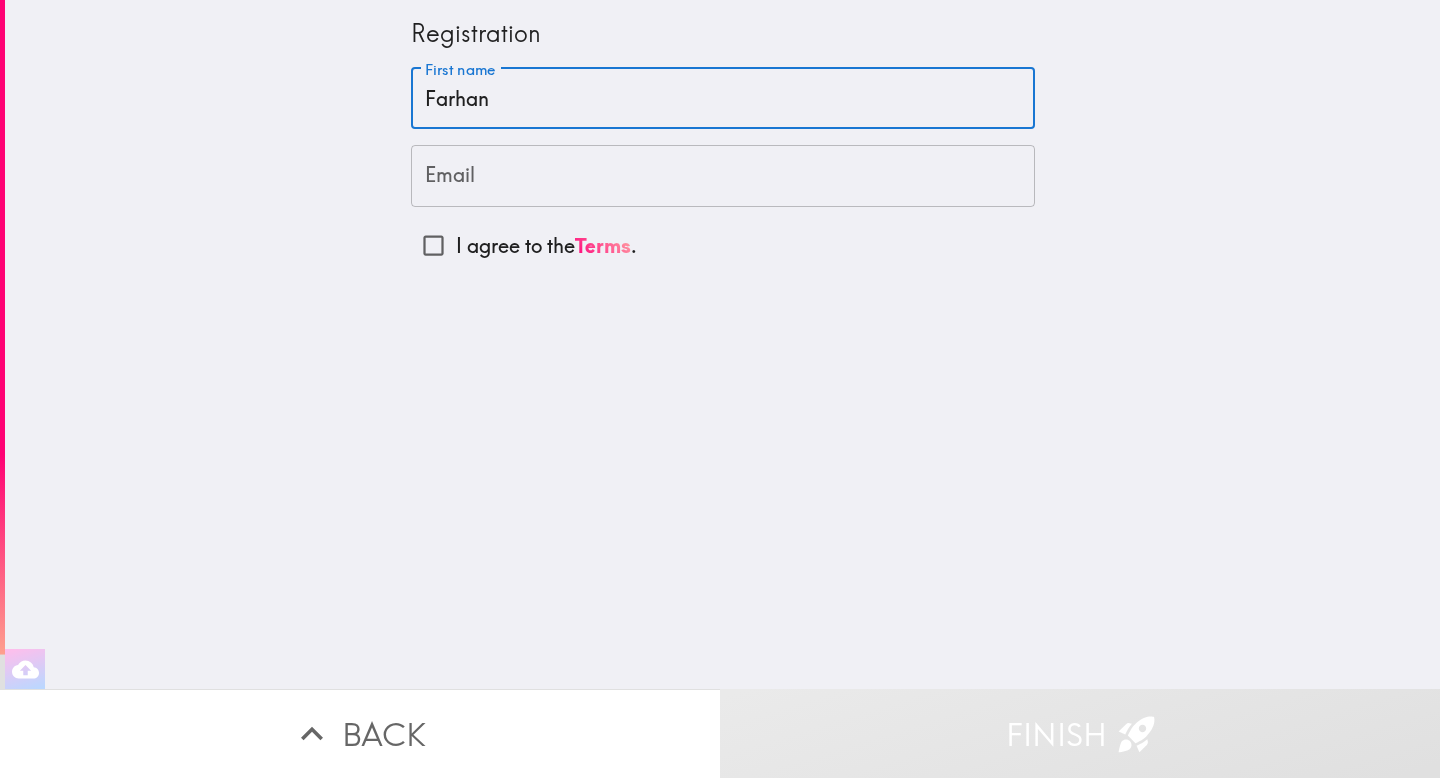 type on "Farhan" 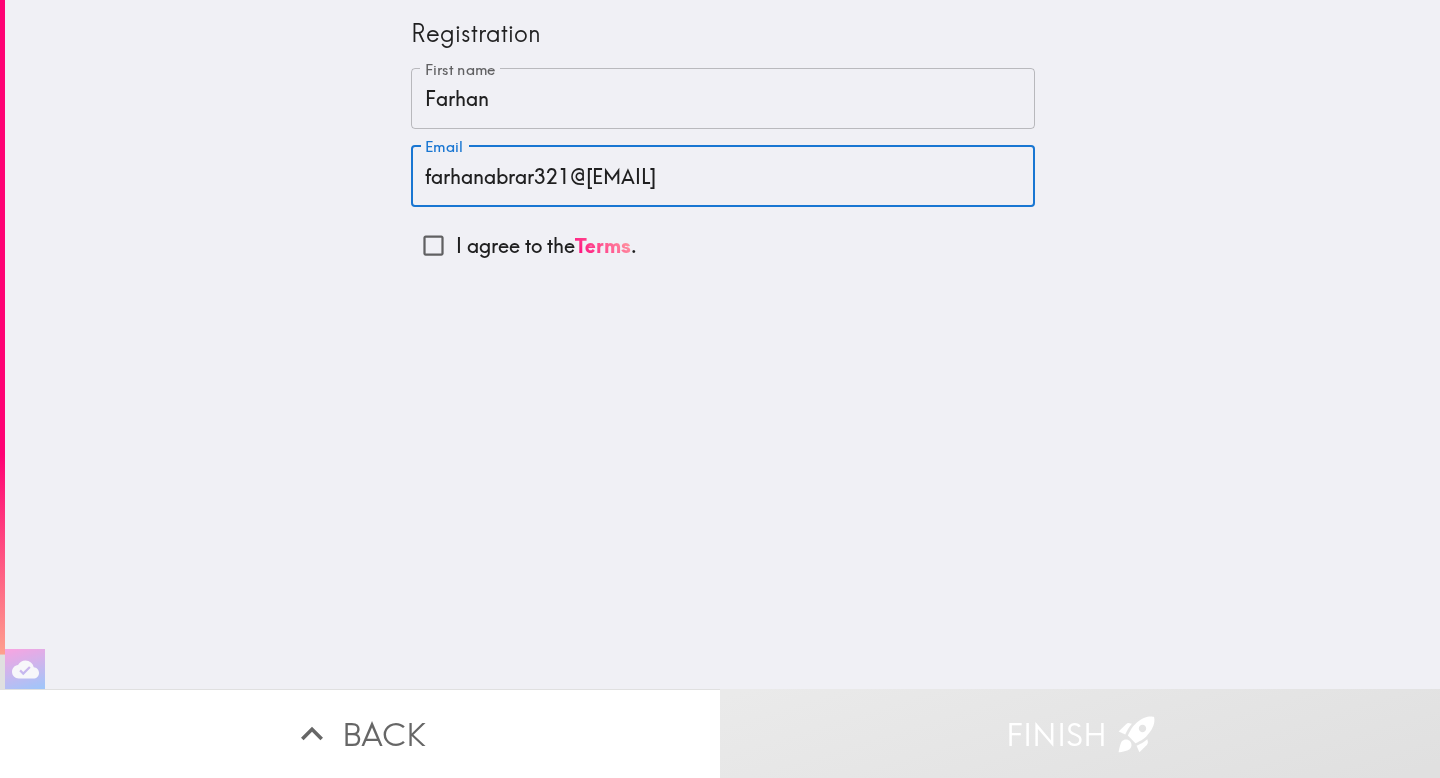 type on "farhanabrar321@[EMAIL]" 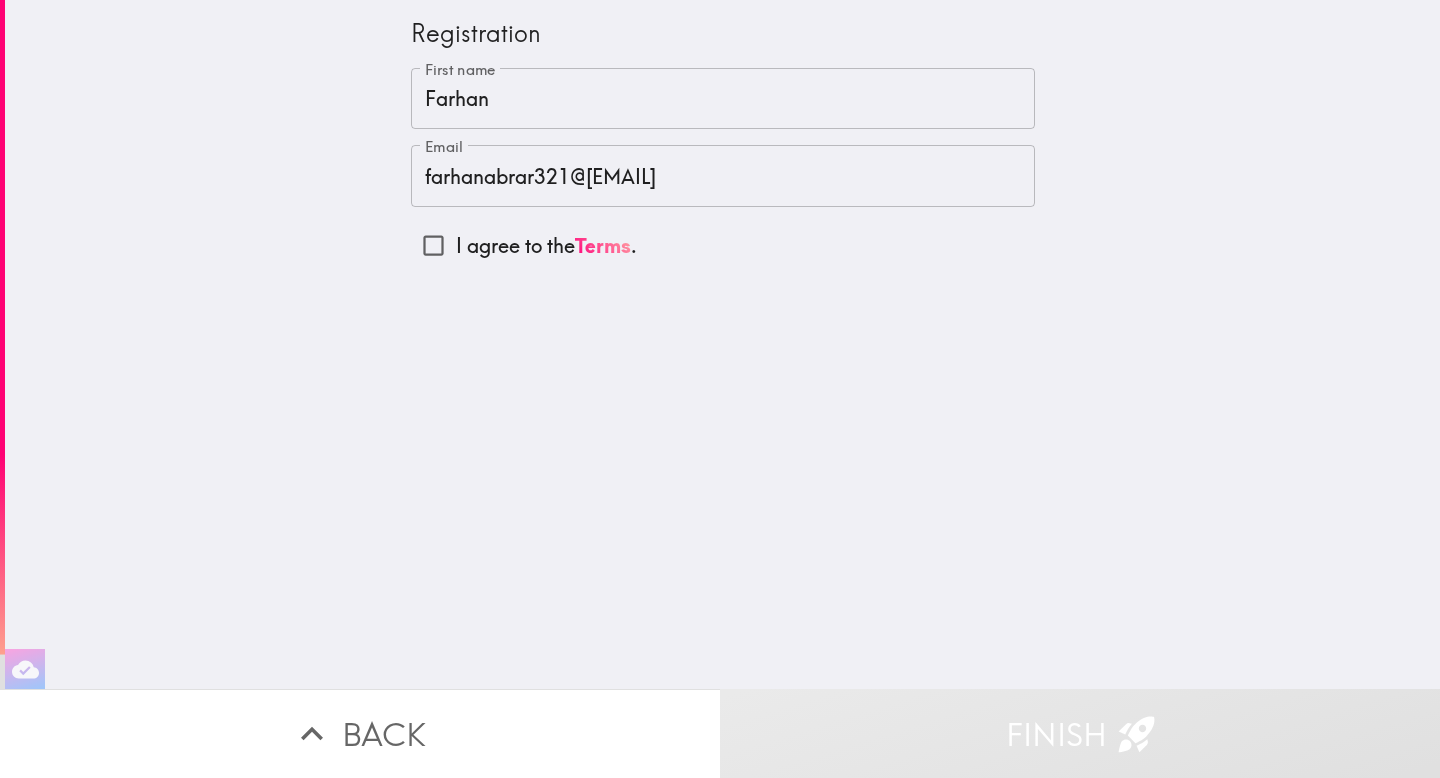 click on "I agree to the  Terms ." at bounding box center (433, 245) 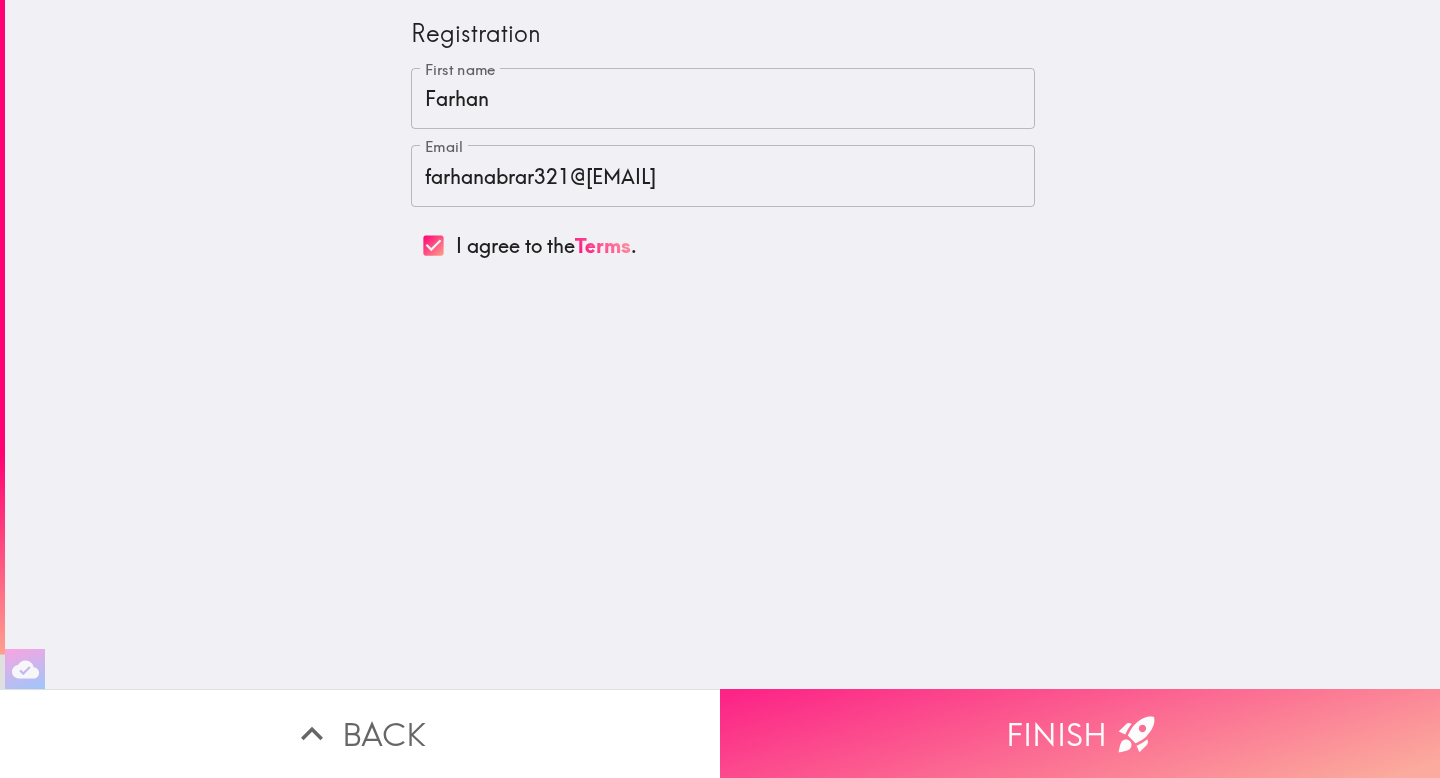 click on "Finish" at bounding box center (1080, 733) 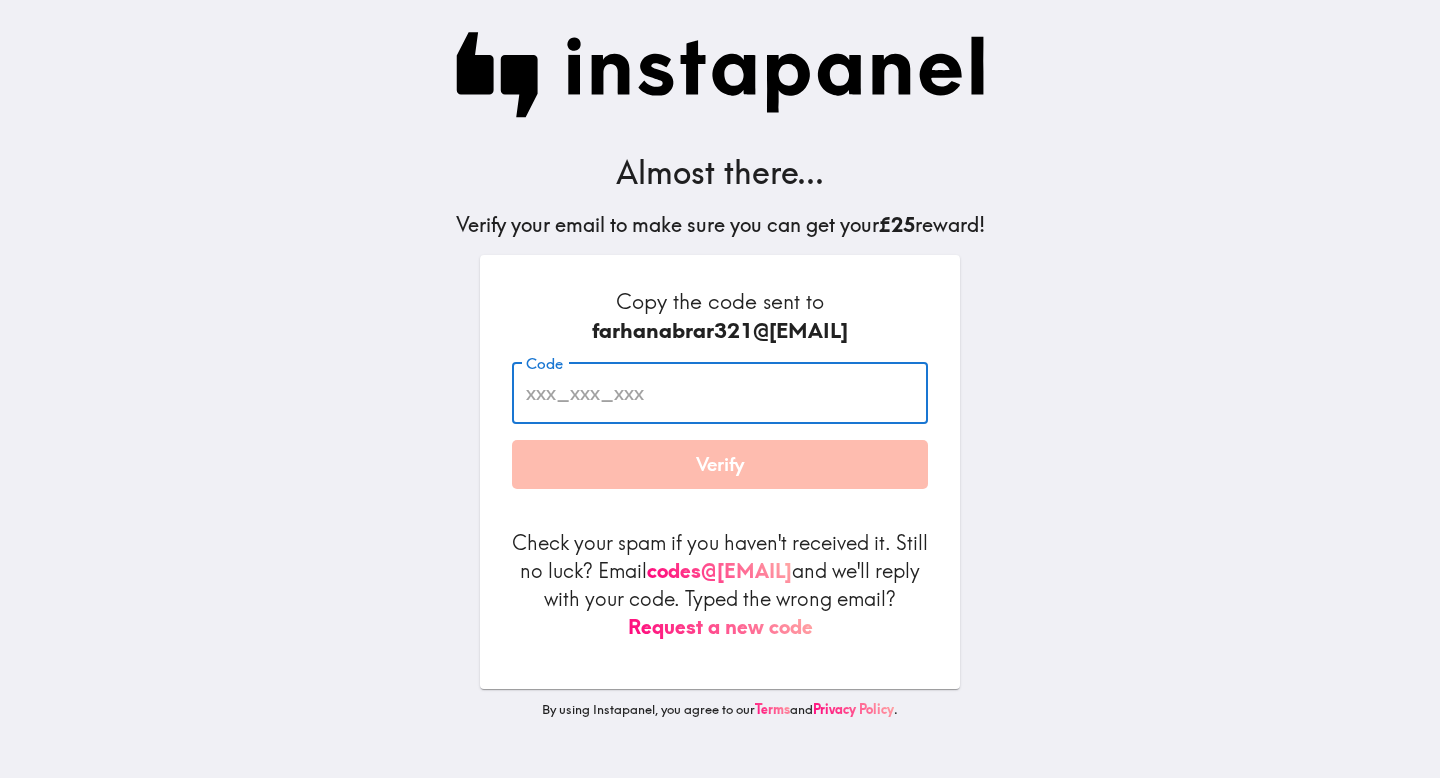 click on "Code" at bounding box center [720, 393] 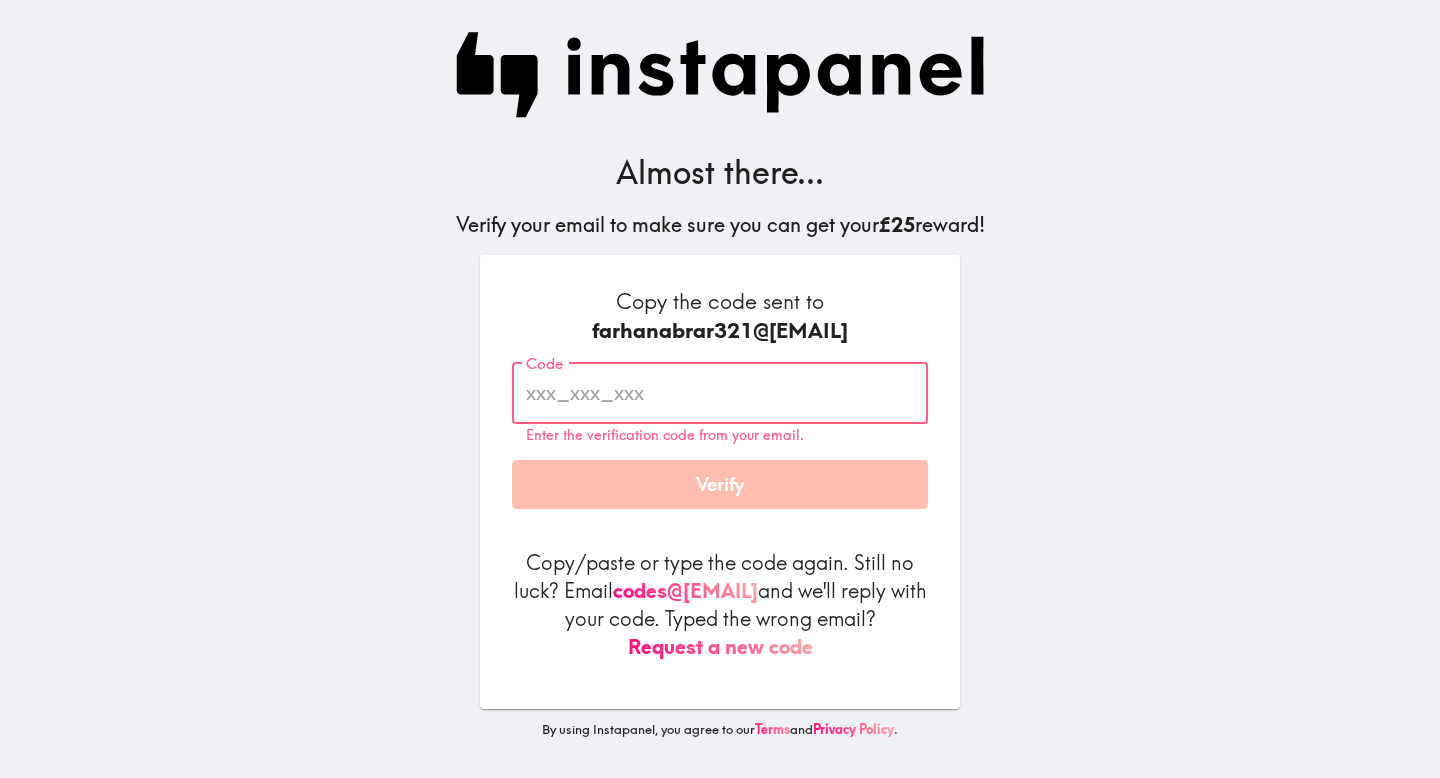 click on "Code" at bounding box center [720, 393] 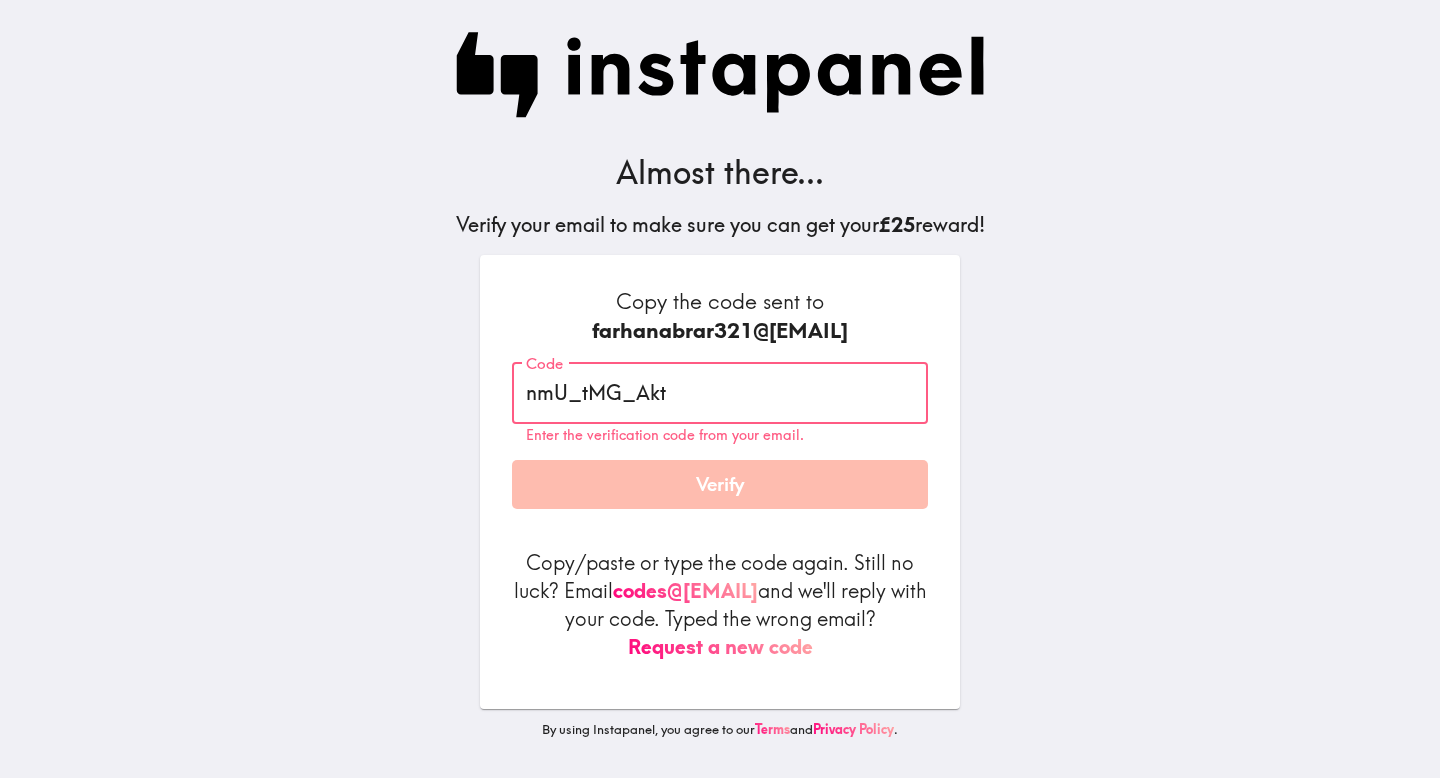 type on "nmU_tMG_Akt" 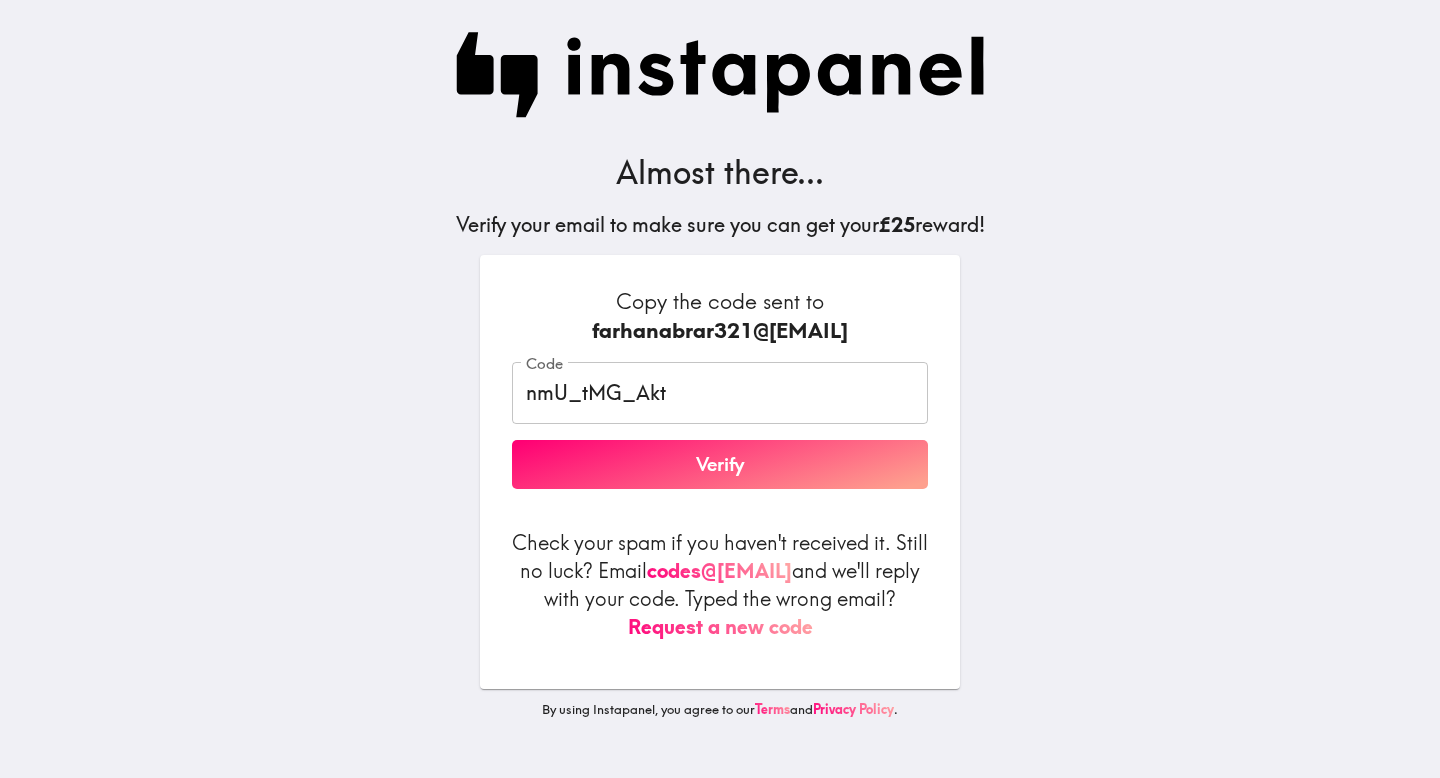 click on "Verify" at bounding box center [720, 465] 